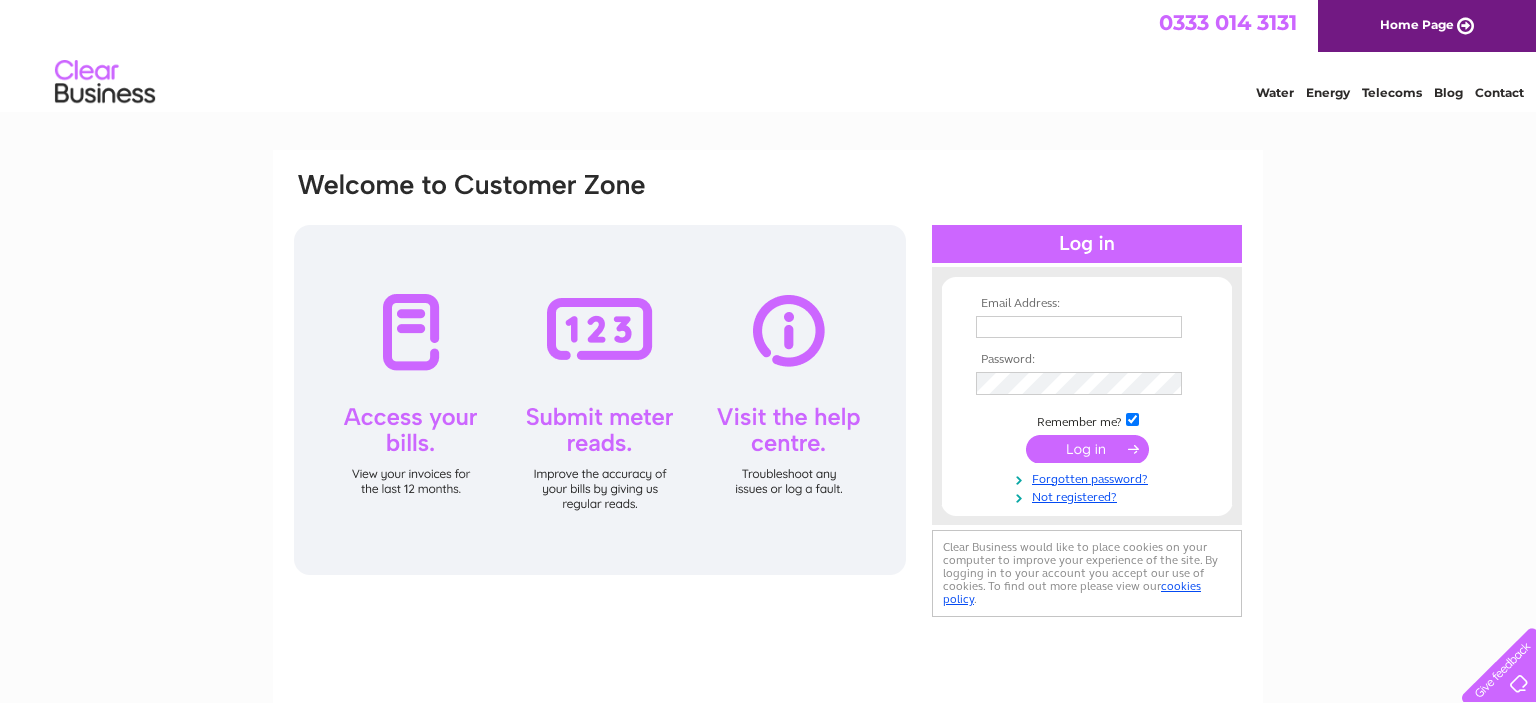 scroll, scrollTop: 0, scrollLeft: 0, axis: both 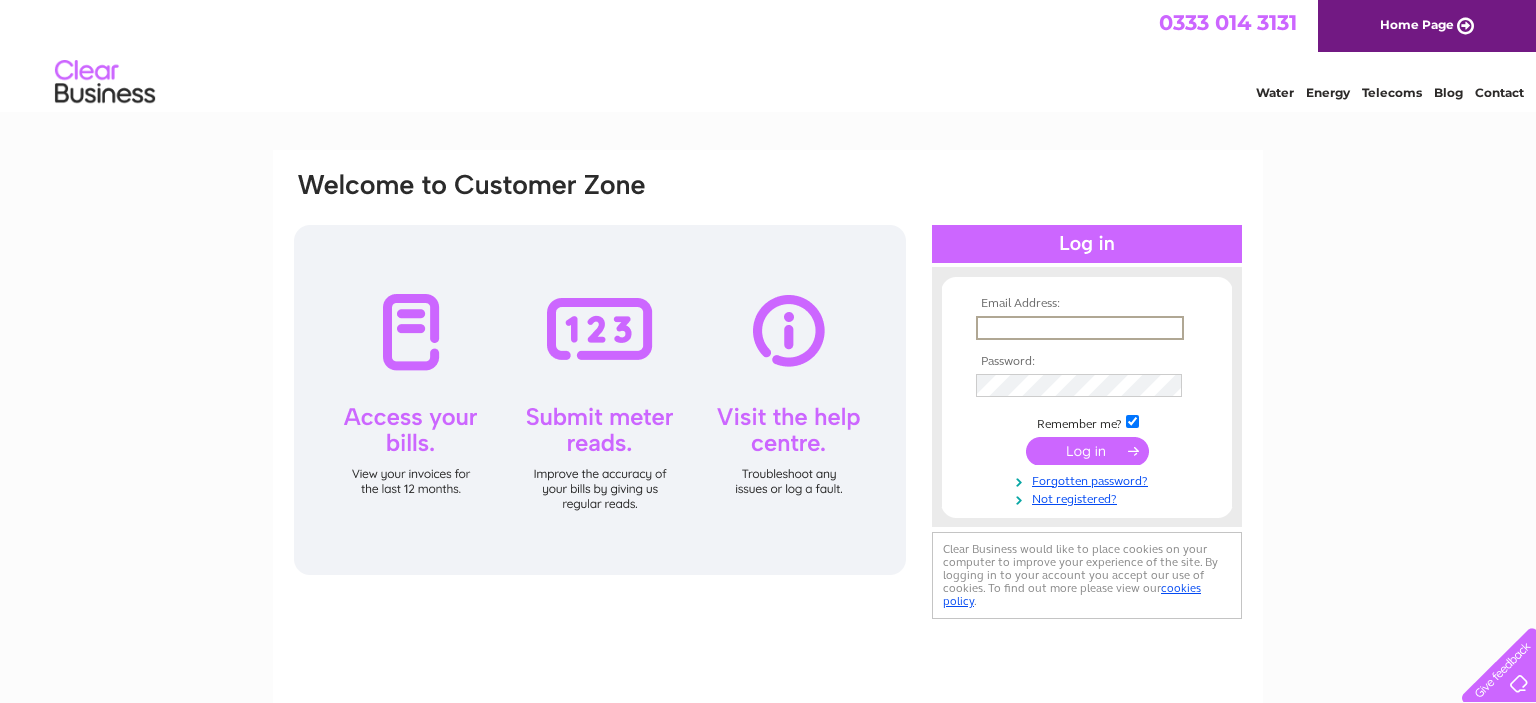 click at bounding box center [1080, 328] 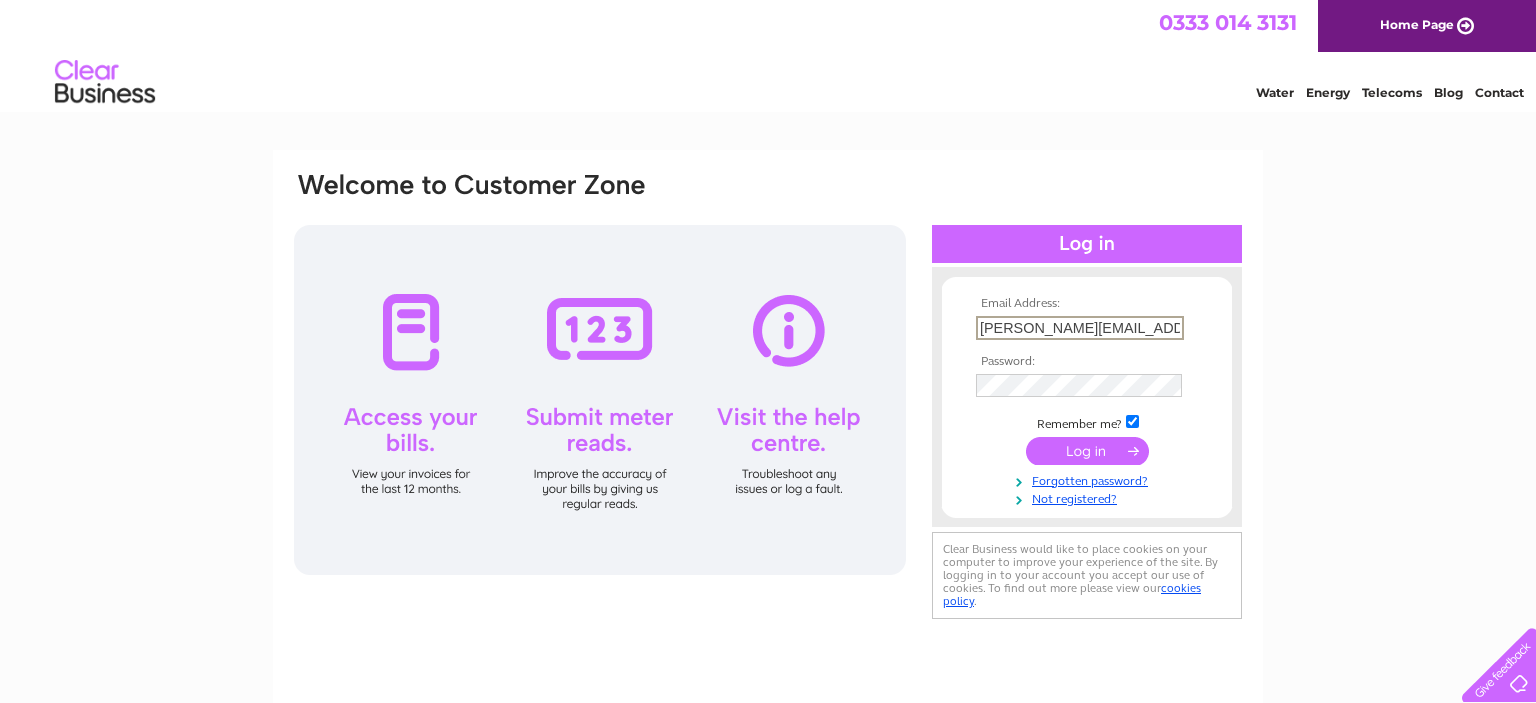 type on "graham@fellows.me.uk" 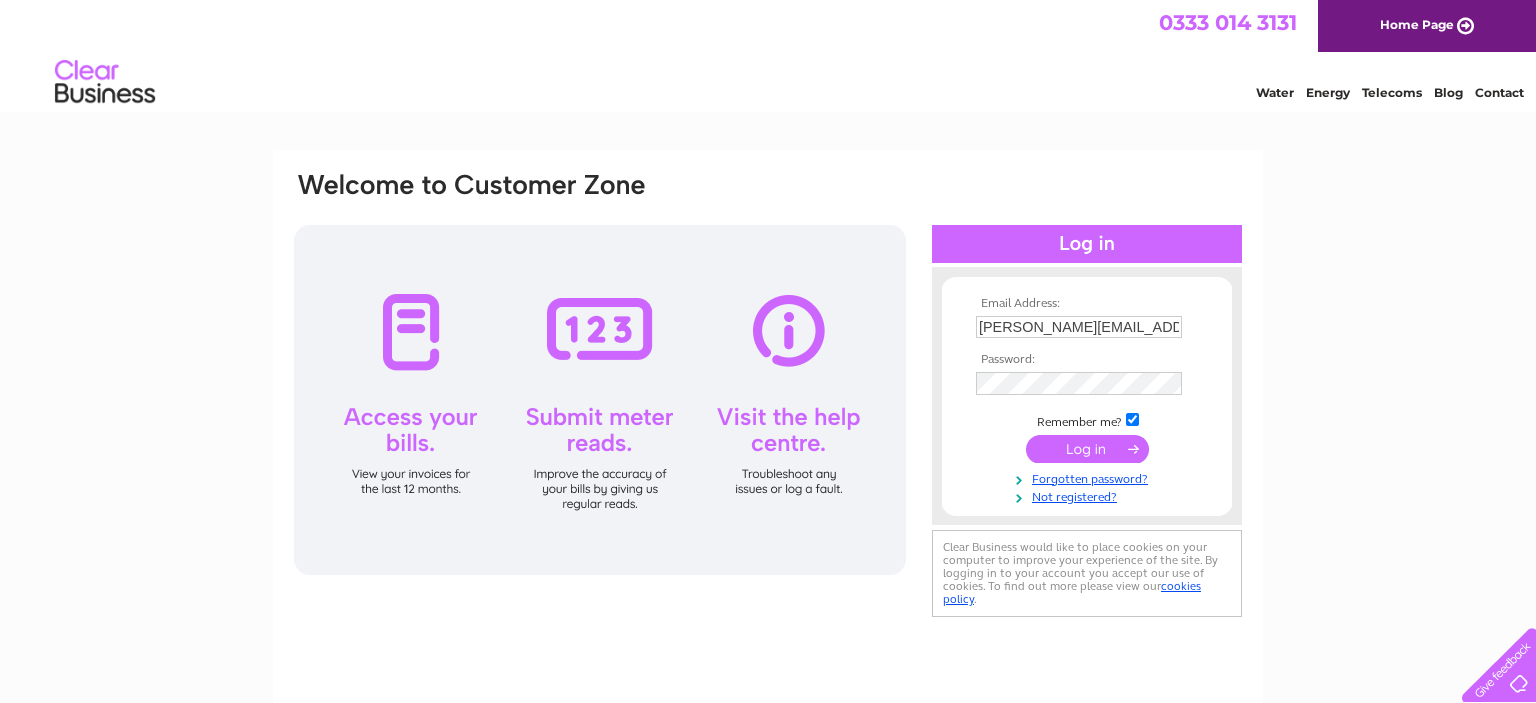 click at bounding box center [1087, 449] 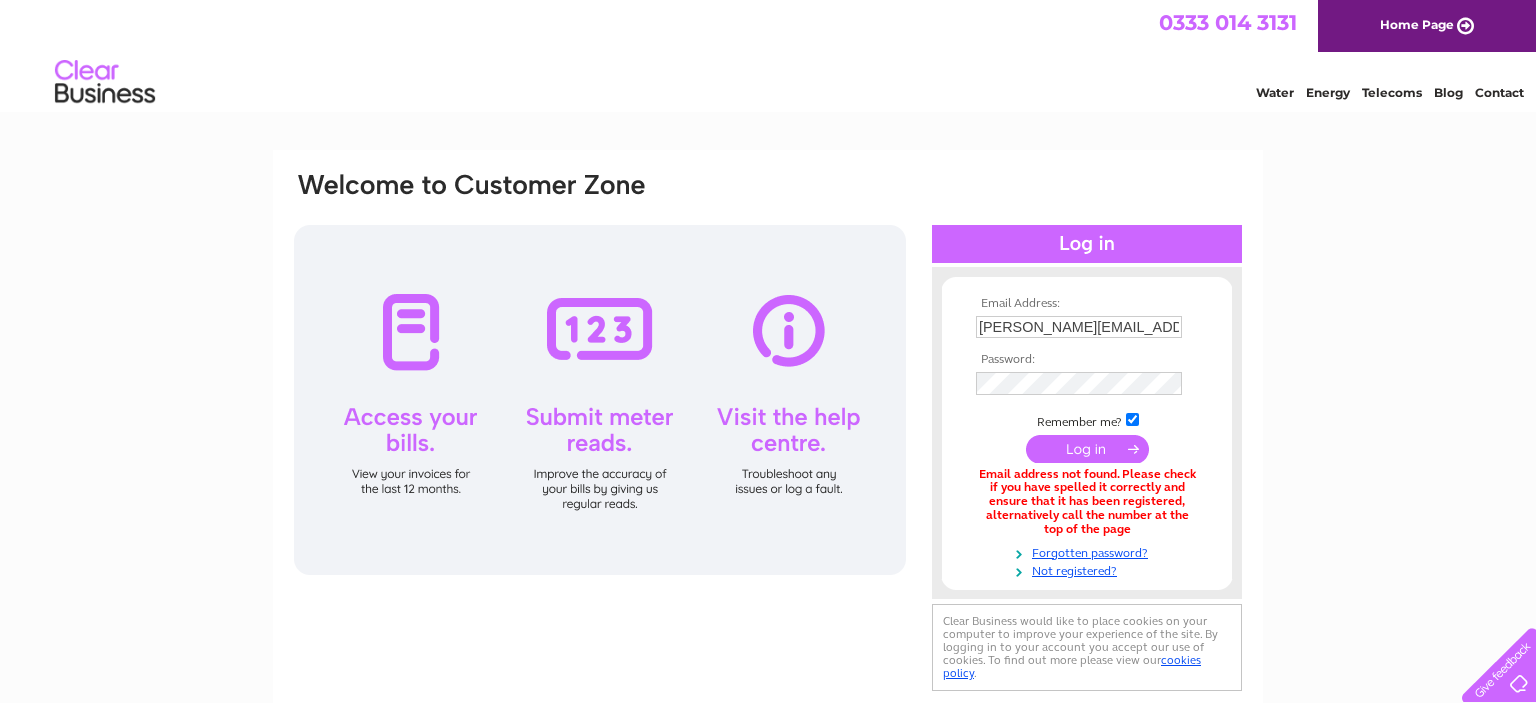 scroll, scrollTop: 0, scrollLeft: 0, axis: both 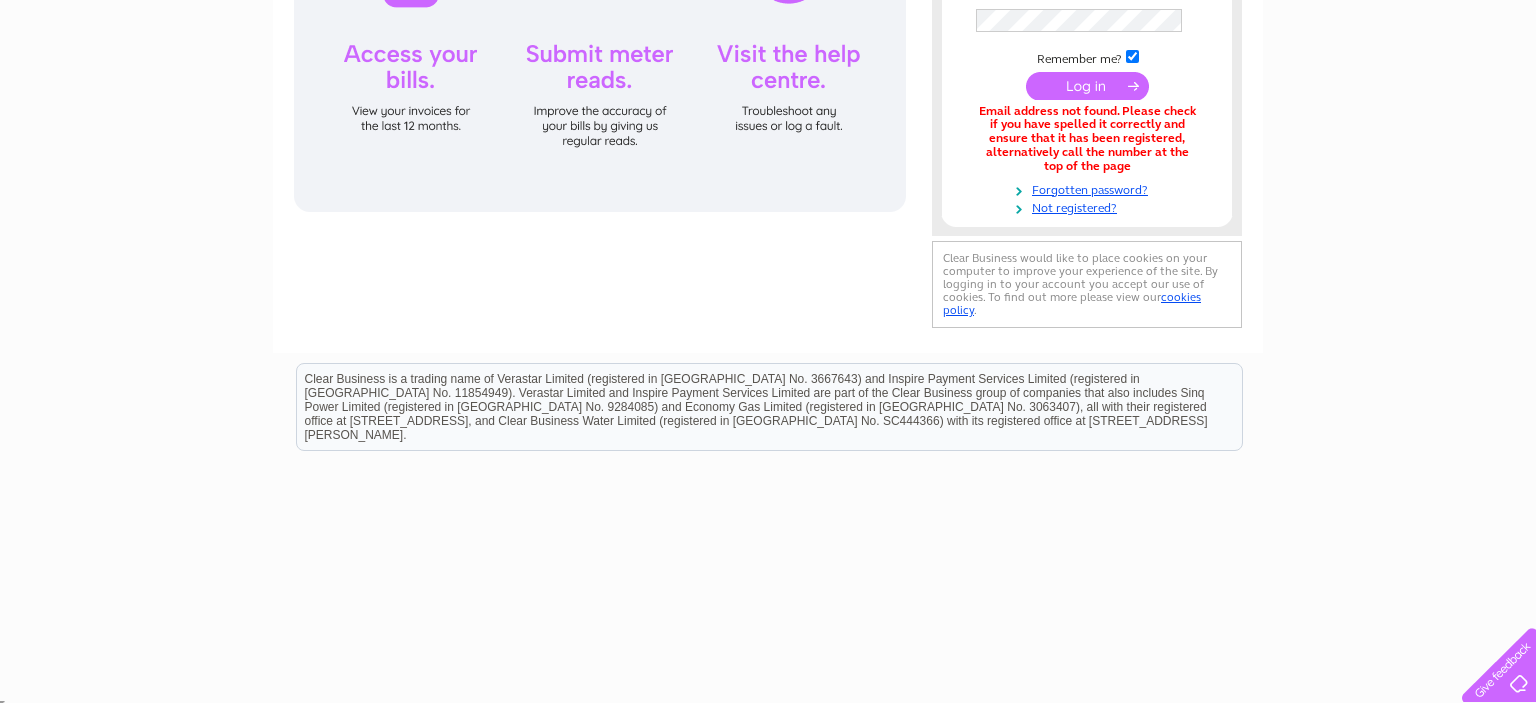 click on "Clear Business is a trading name of Verastar Limited (registered in [GEOGRAPHIC_DATA] No. 3667643) and Inspire Payment Services Limited (registered in [GEOGRAPHIC_DATA] No. 11854949).
Verastar Limited and Inspire Payment Services Limited are part of the Clear Business group of companies that also includes Sinq Power Limited (registered in [GEOGRAPHIC_DATA] No. 9284085)
and Economy Gas Limited (registered in [GEOGRAPHIC_DATA] No. 3063407), all with their registered office at [STREET_ADDRESS], and Clear Business Water Limited
(registered in [GEOGRAPHIC_DATA] No. SC444366) with its registered office at [STREET_ADDRESS][PERSON_NAME]." at bounding box center (768, 417) 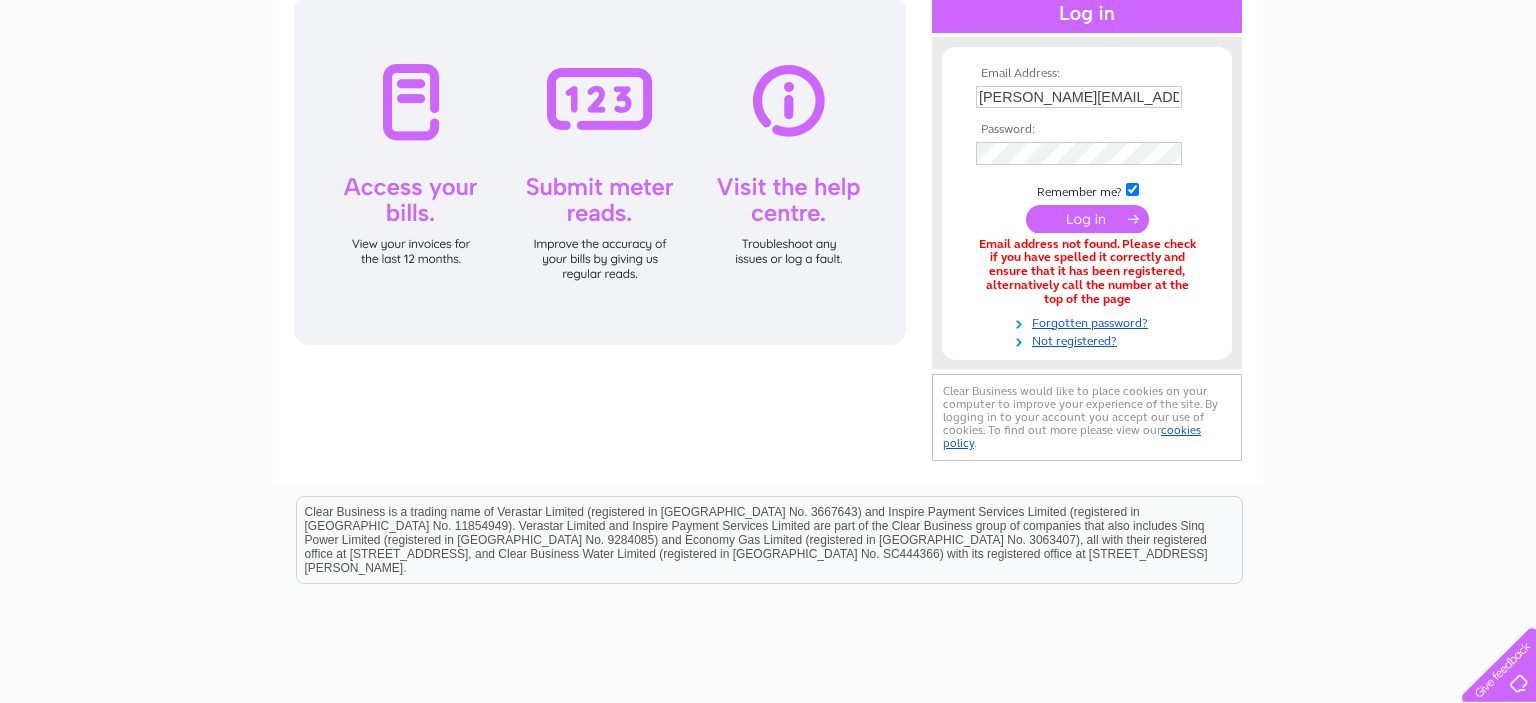 scroll, scrollTop: 215, scrollLeft: 0, axis: vertical 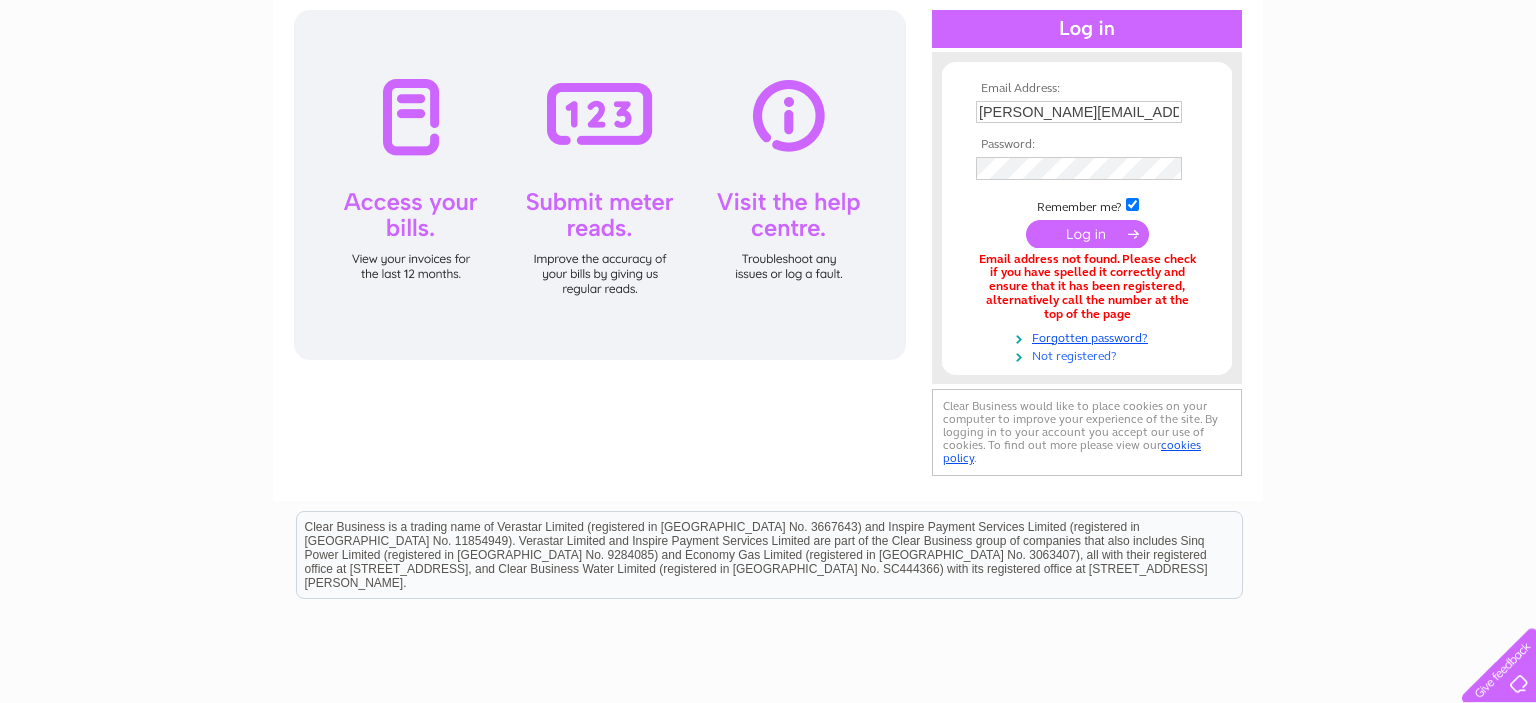 click on "Not registered?" at bounding box center (1089, 354) 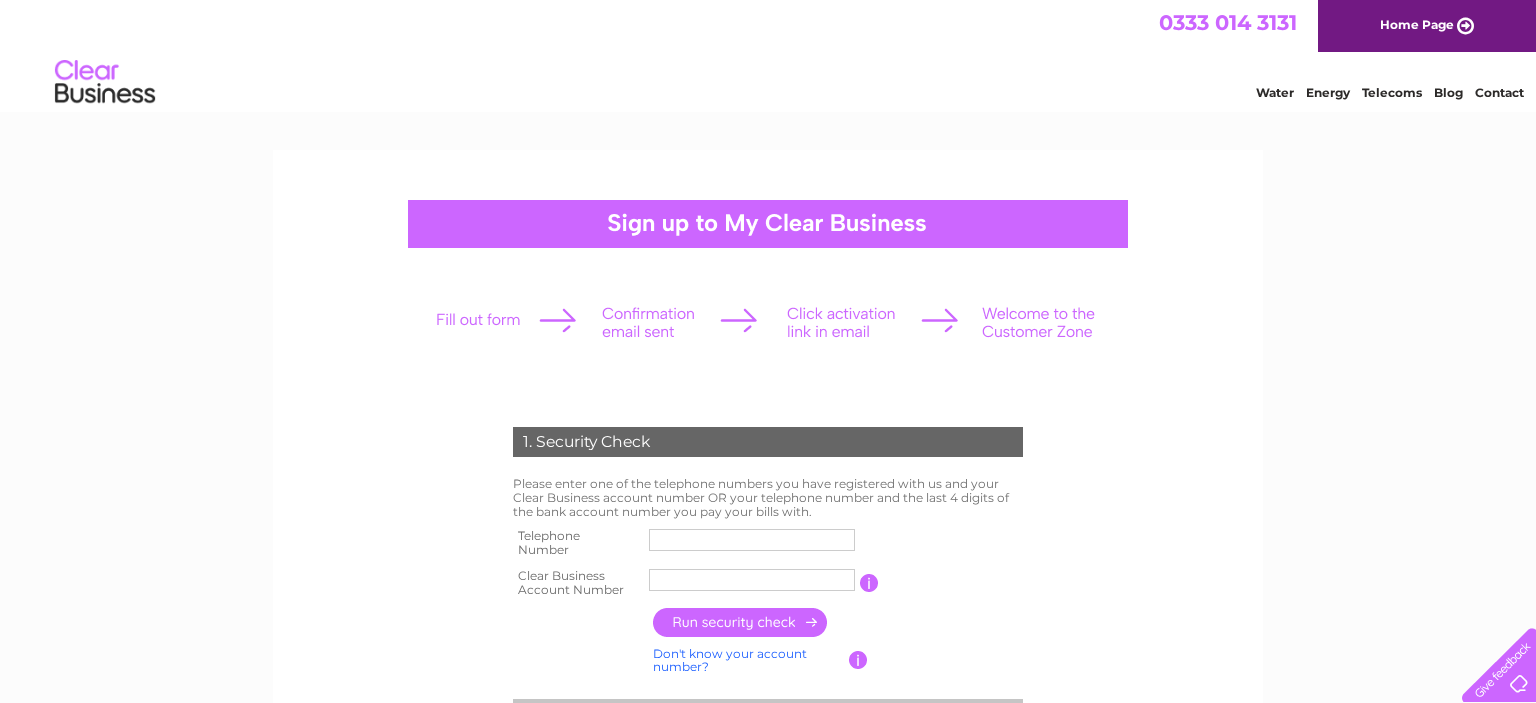 scroll, scrollTop: 0, scrollLeft: 0, axis: both 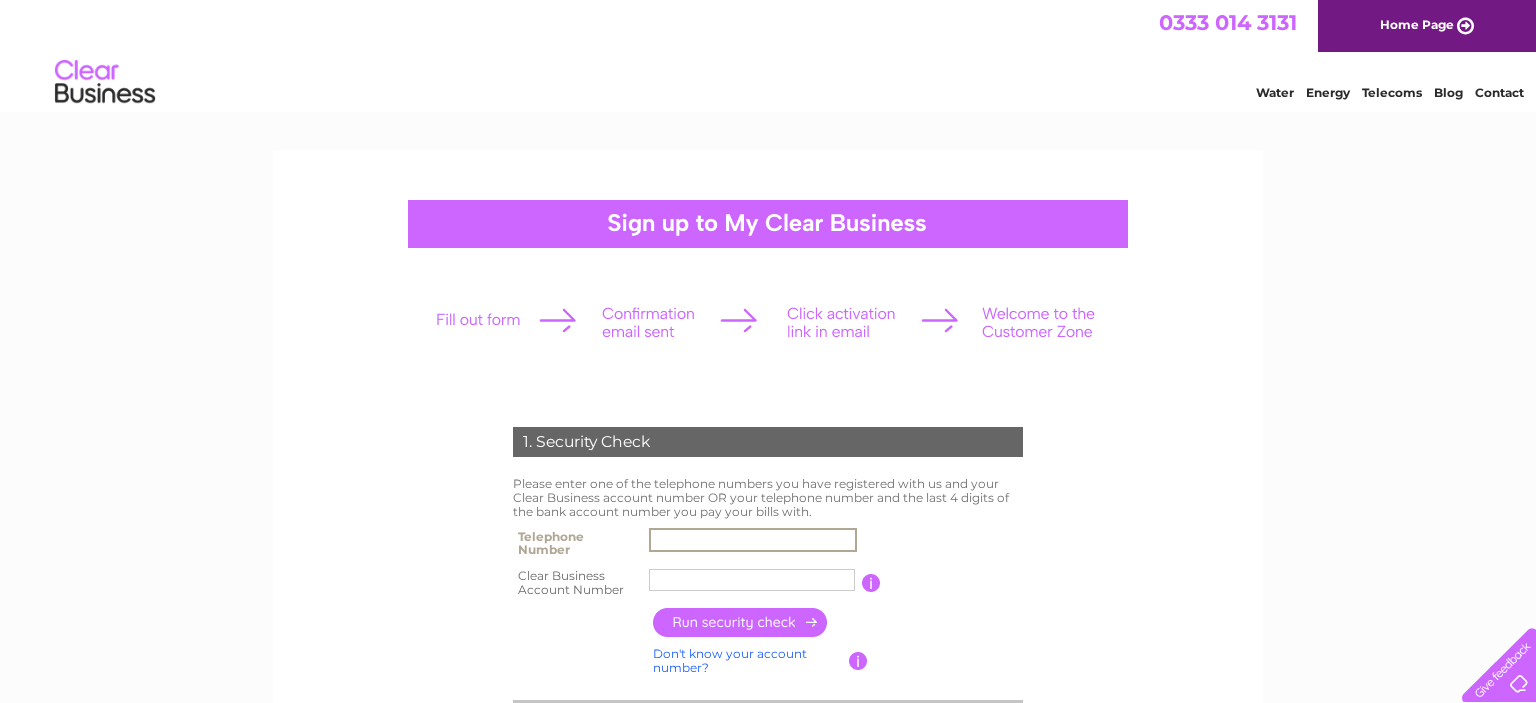 click at bounding box center [753, 540] 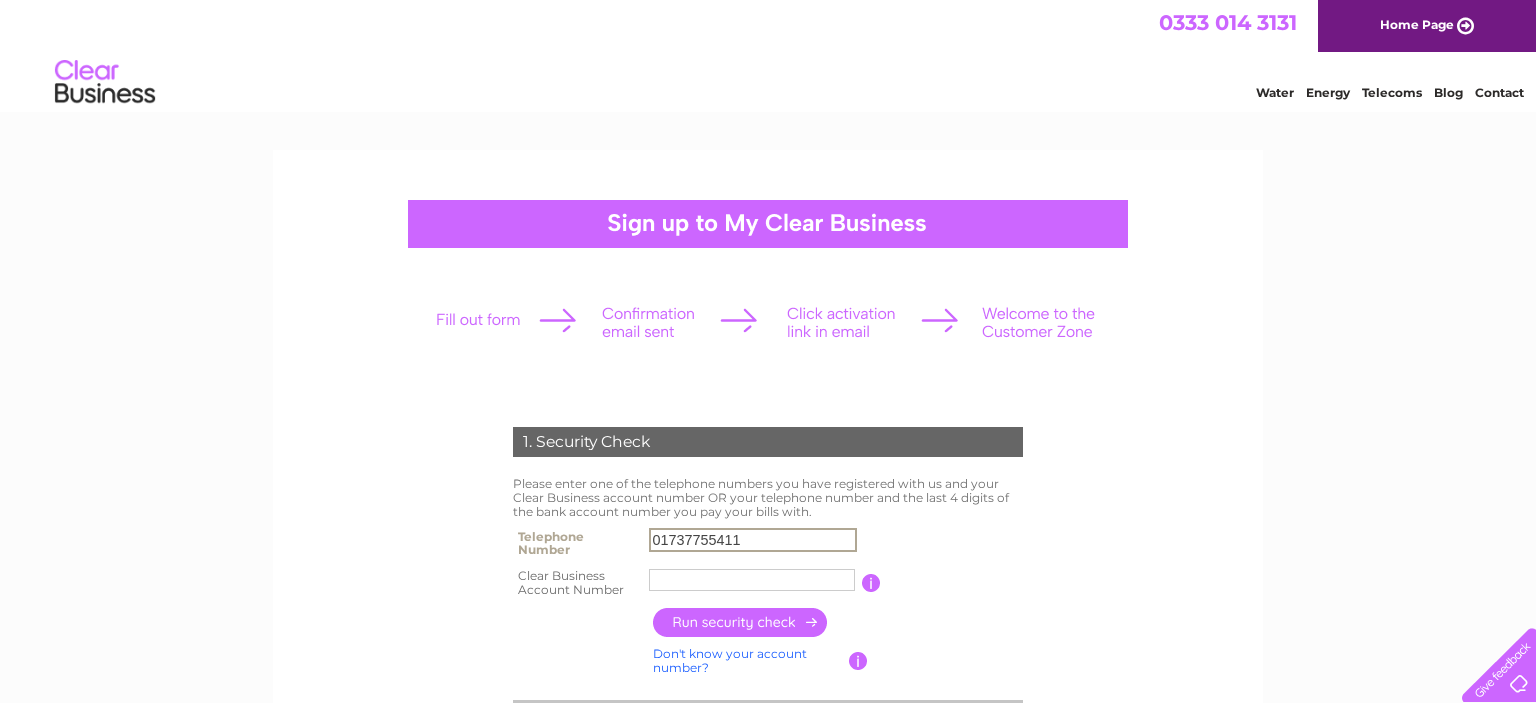 type on "01737755411" 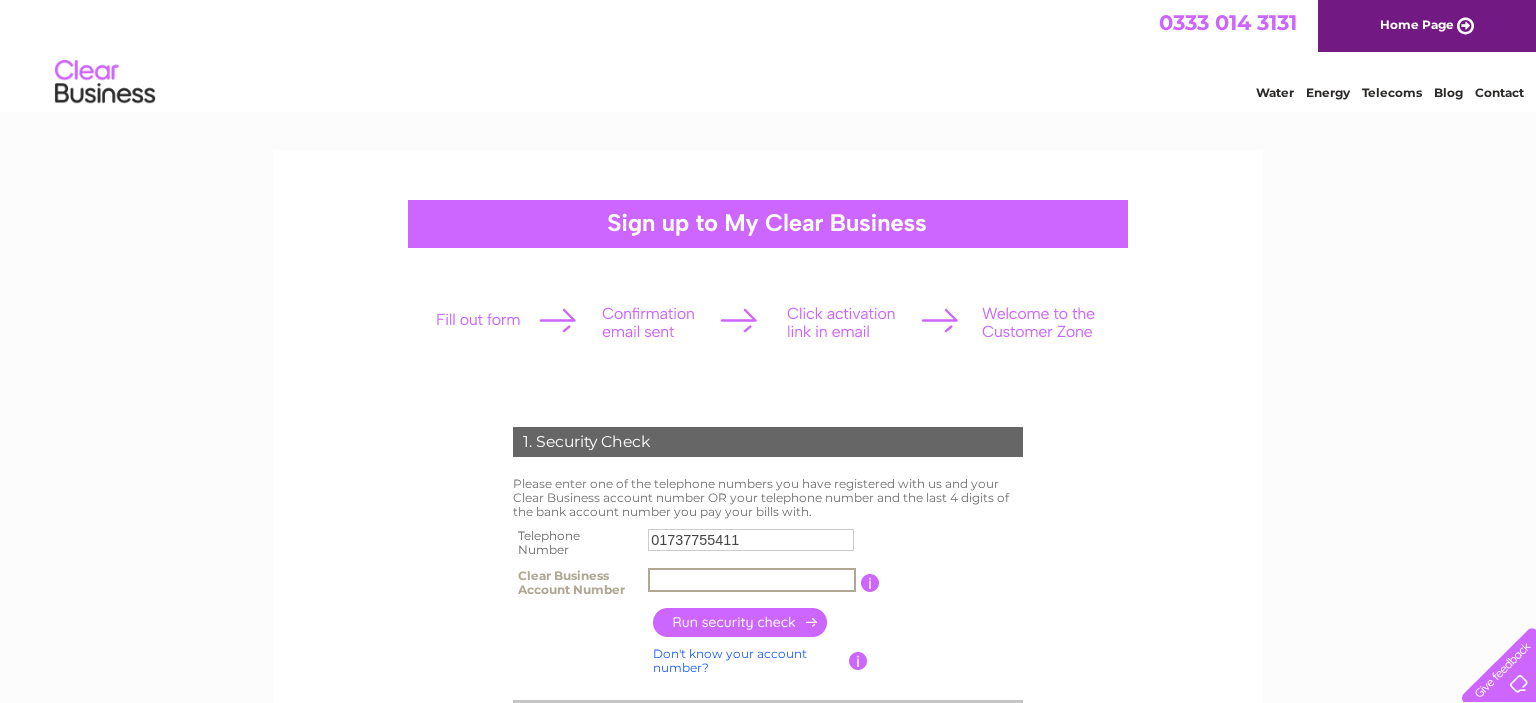 click at bounding box center [752, 580] 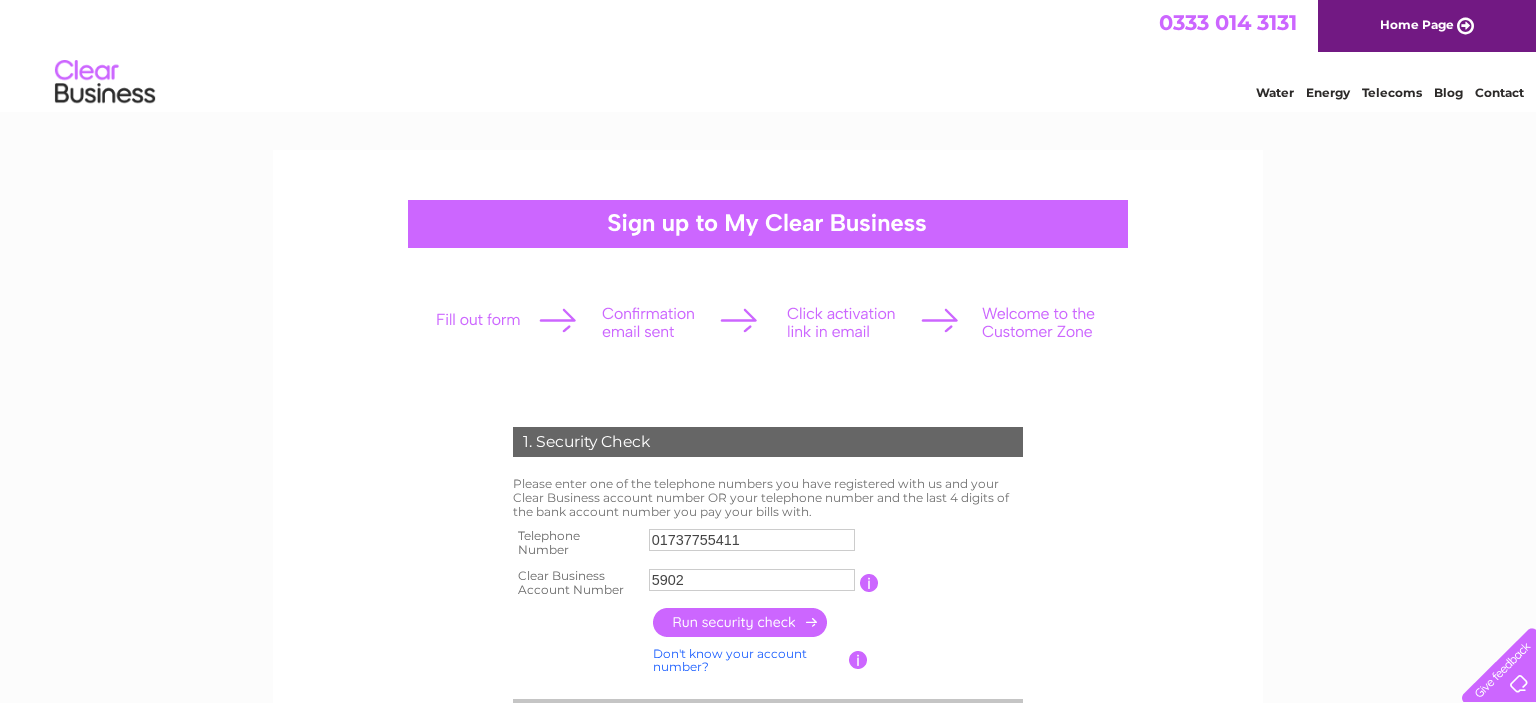 click at bounding box center [741, 622] 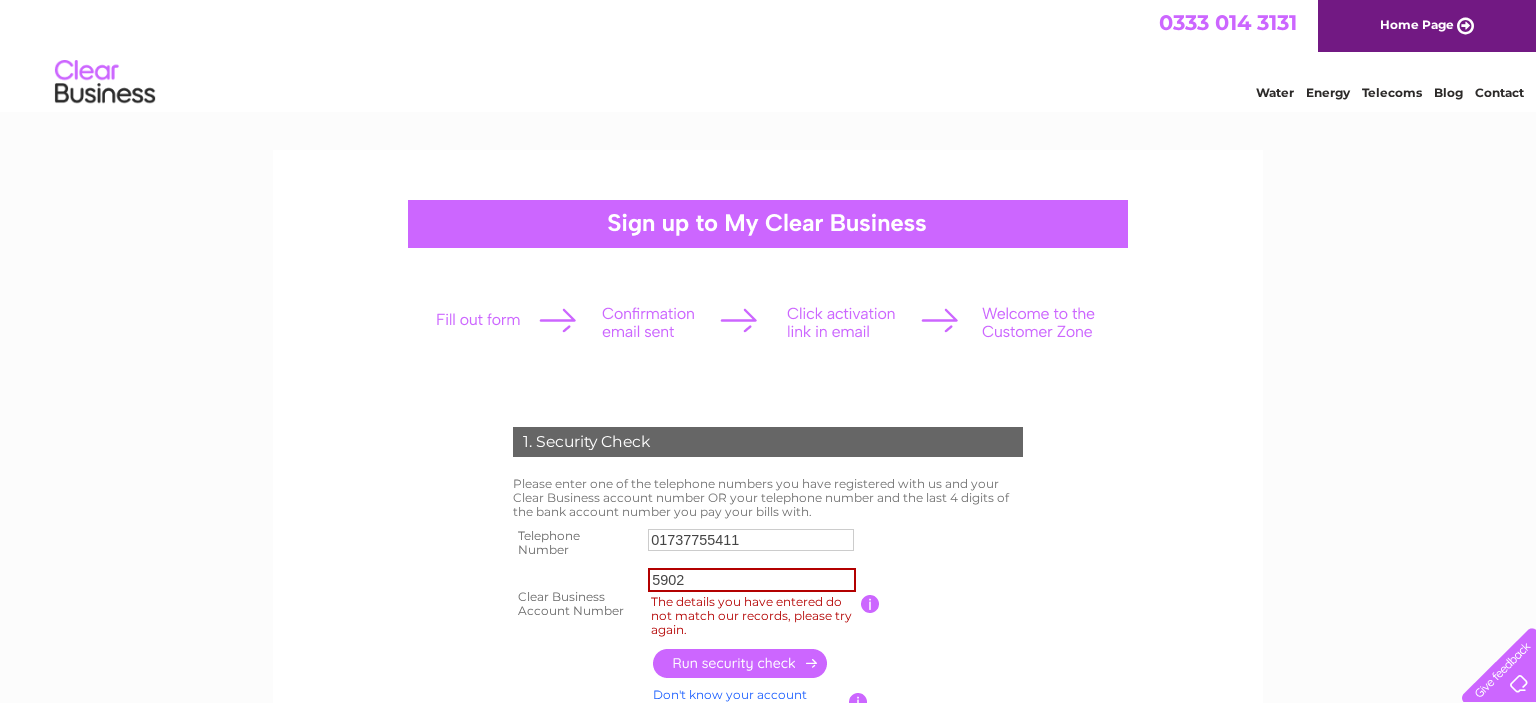 click on "5902" at bounding box center [752, 580] 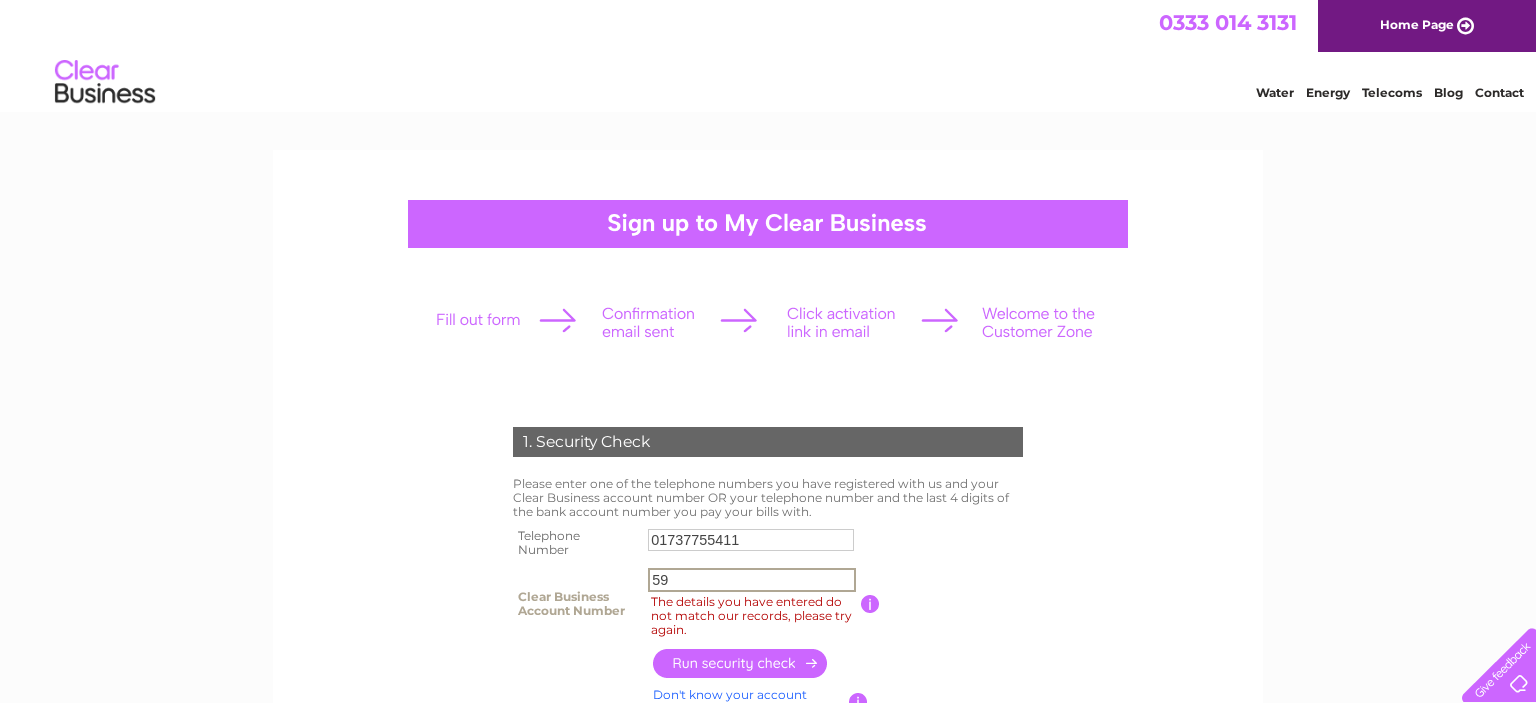 type on "5" 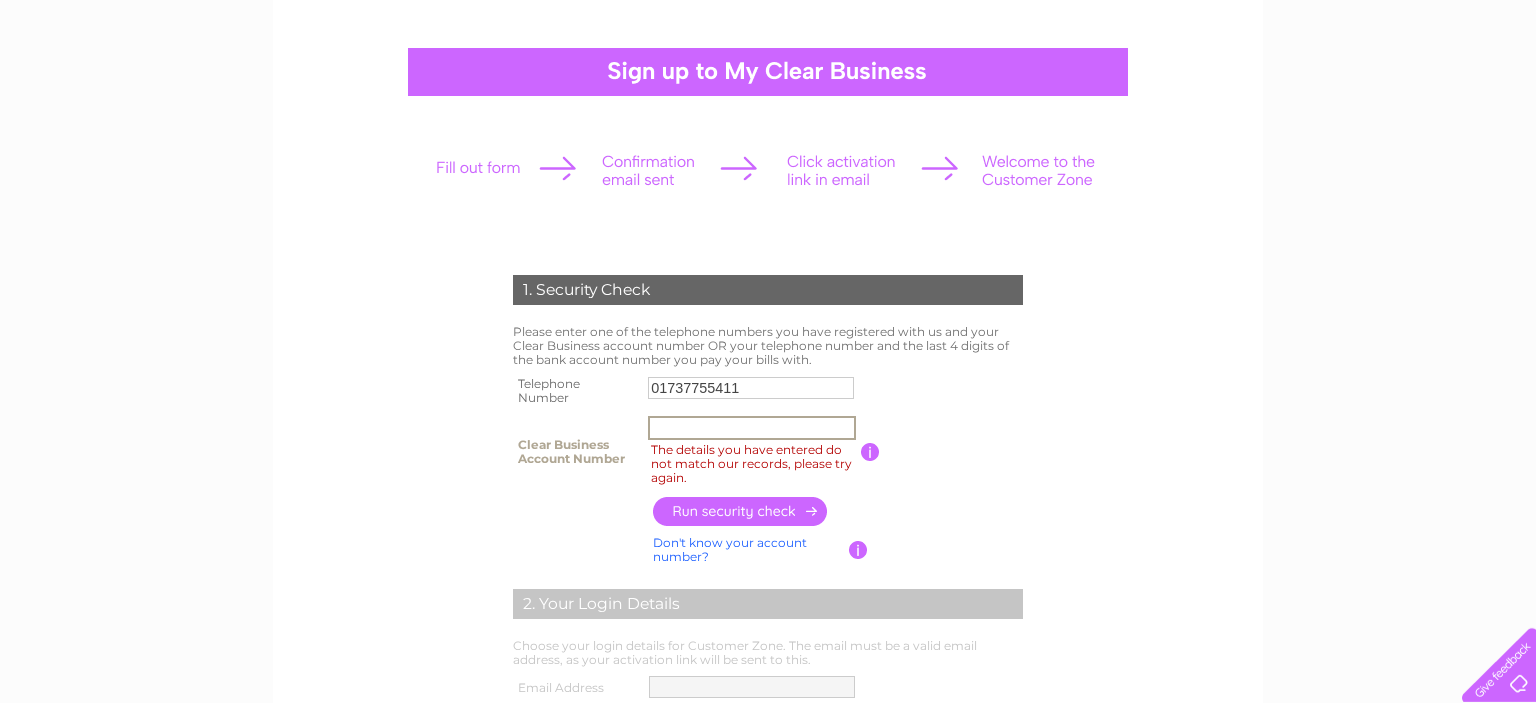 scroll, scrollTop: 158, scrollLeft: 0, axis: vertical 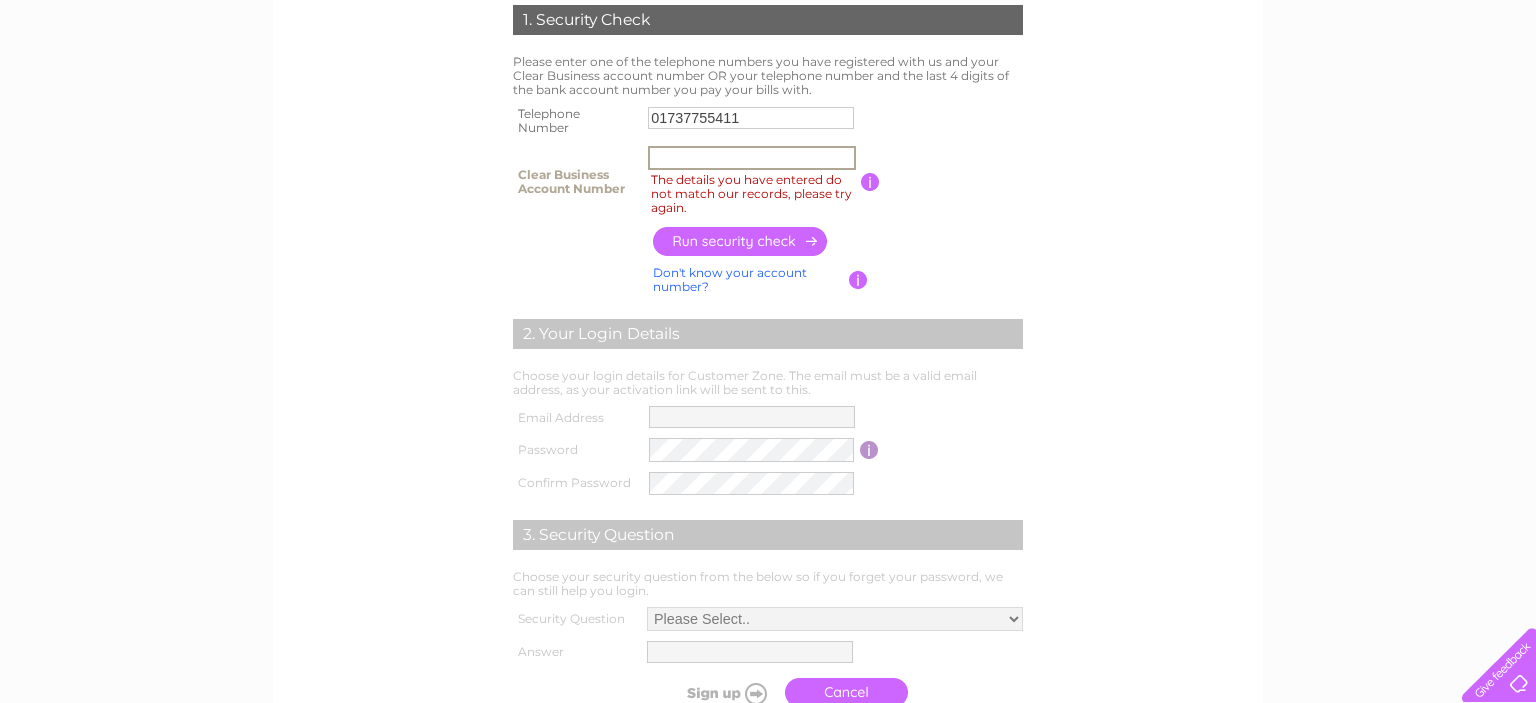 type 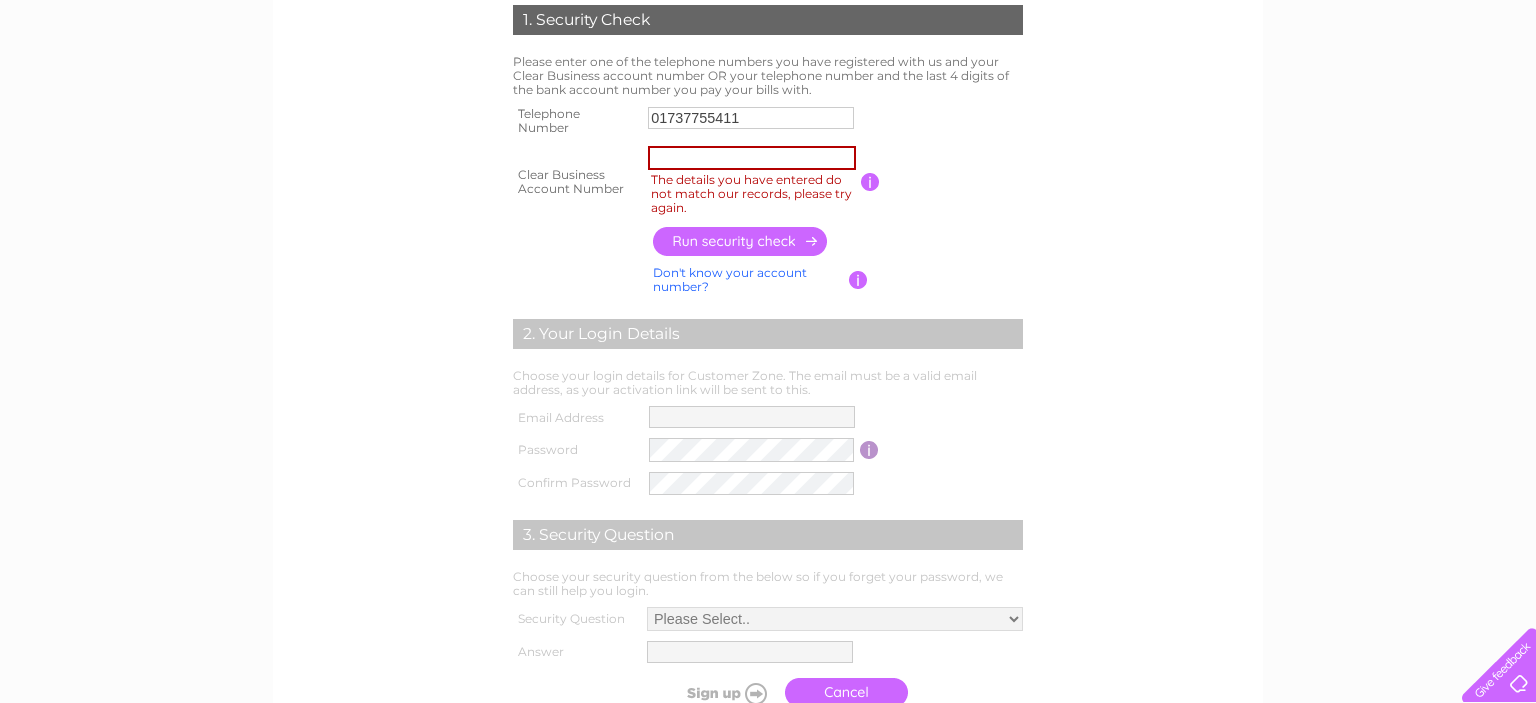 click on "2. Your Login Details" at bounding box center (768, 334) 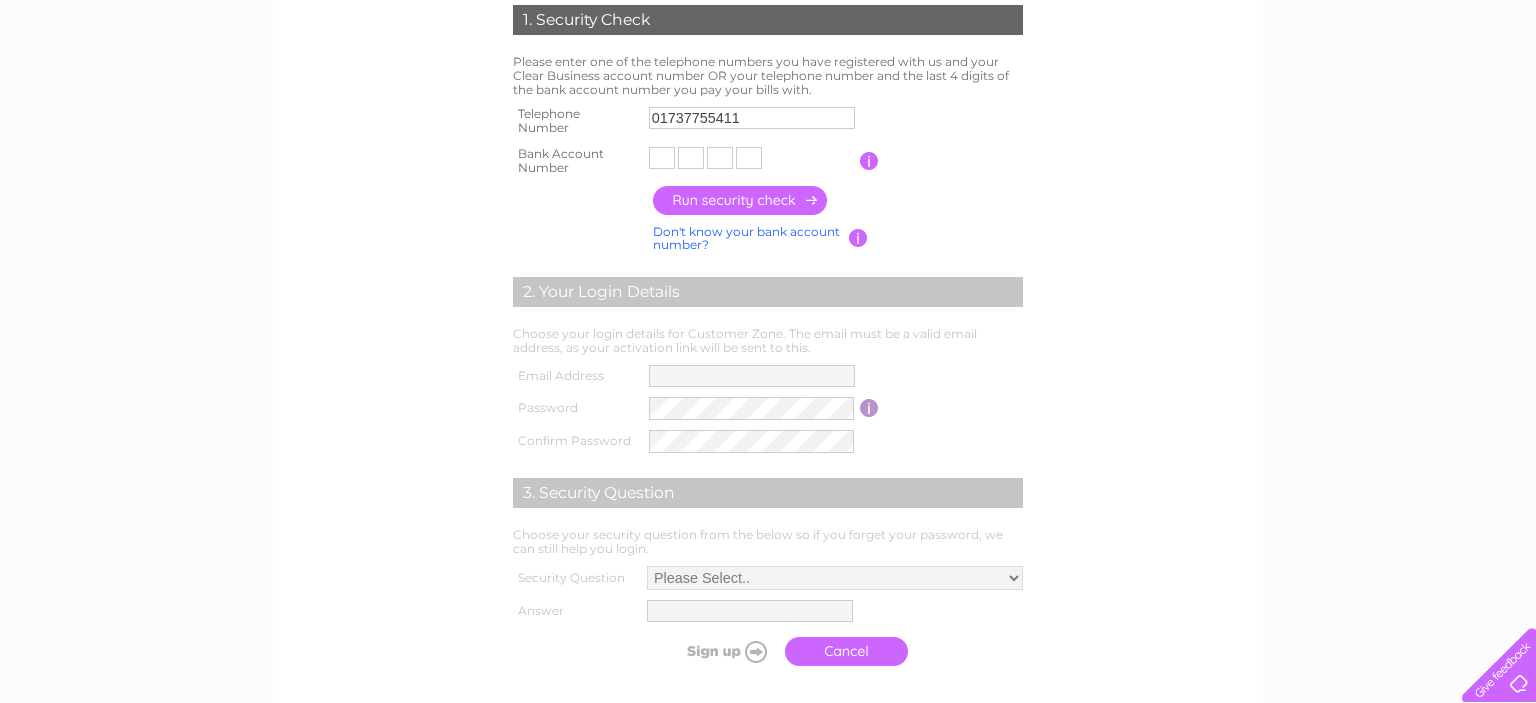 click on "2. Your Login Details" at bounding box center [768, 292] 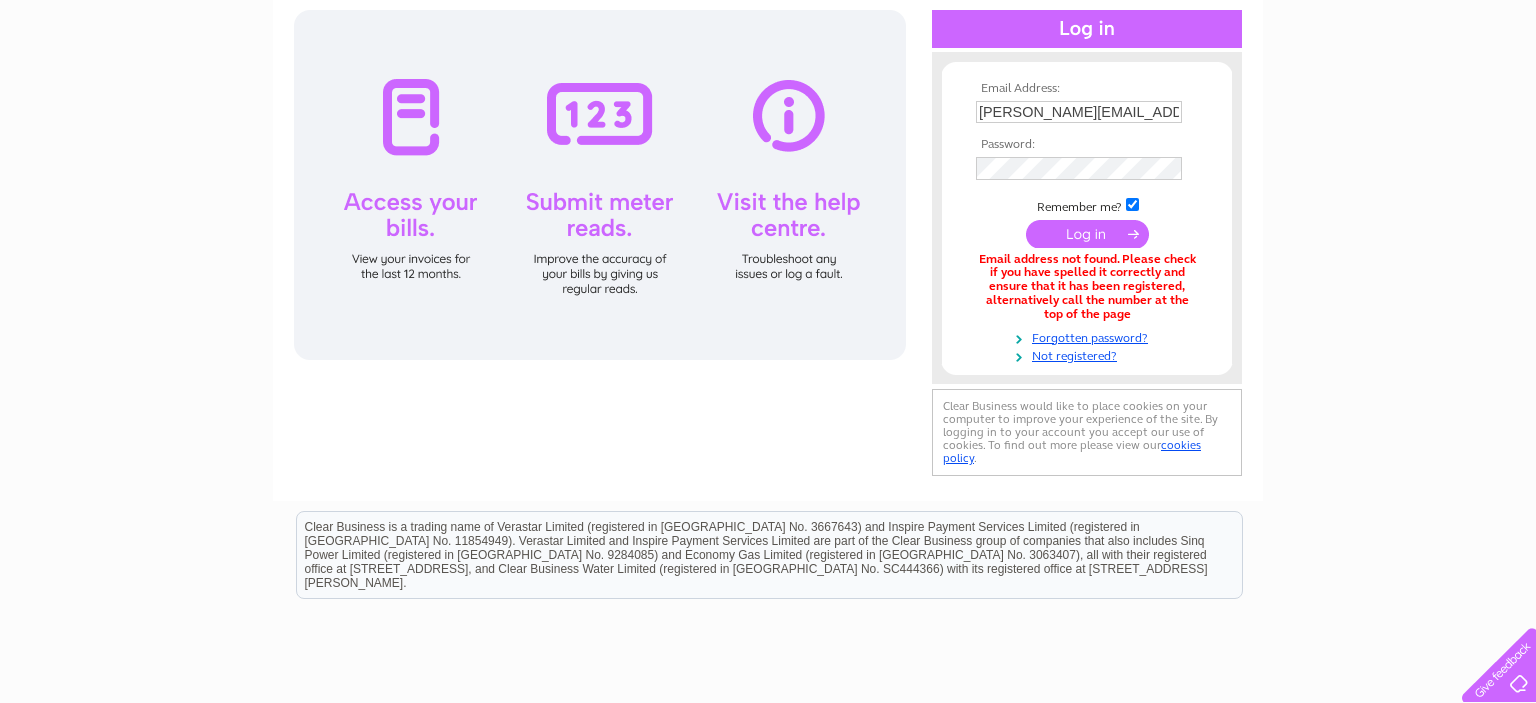 scroll, scrollTop: 0, scrollLeft: 0, axis: both 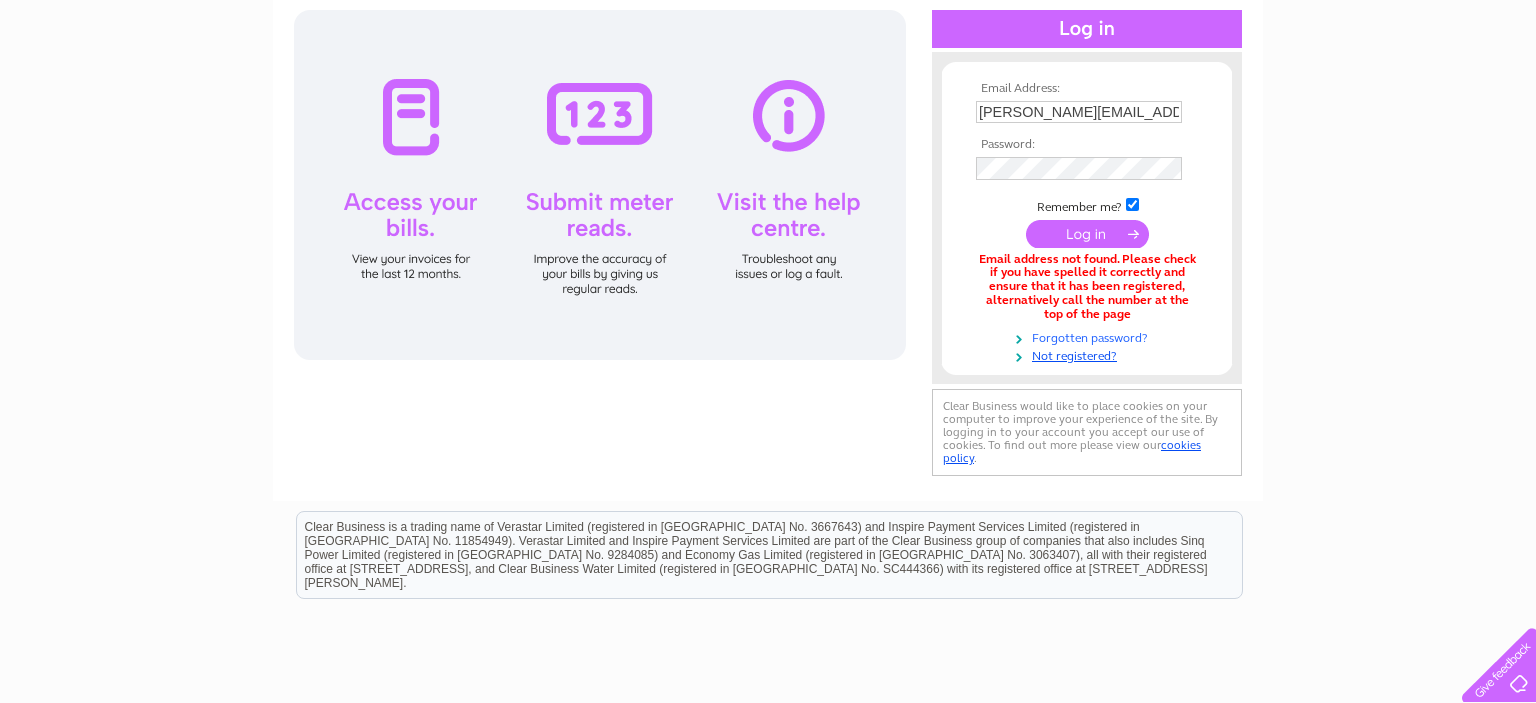click on "Forgotten password?" at bounding box center [1089, 336] 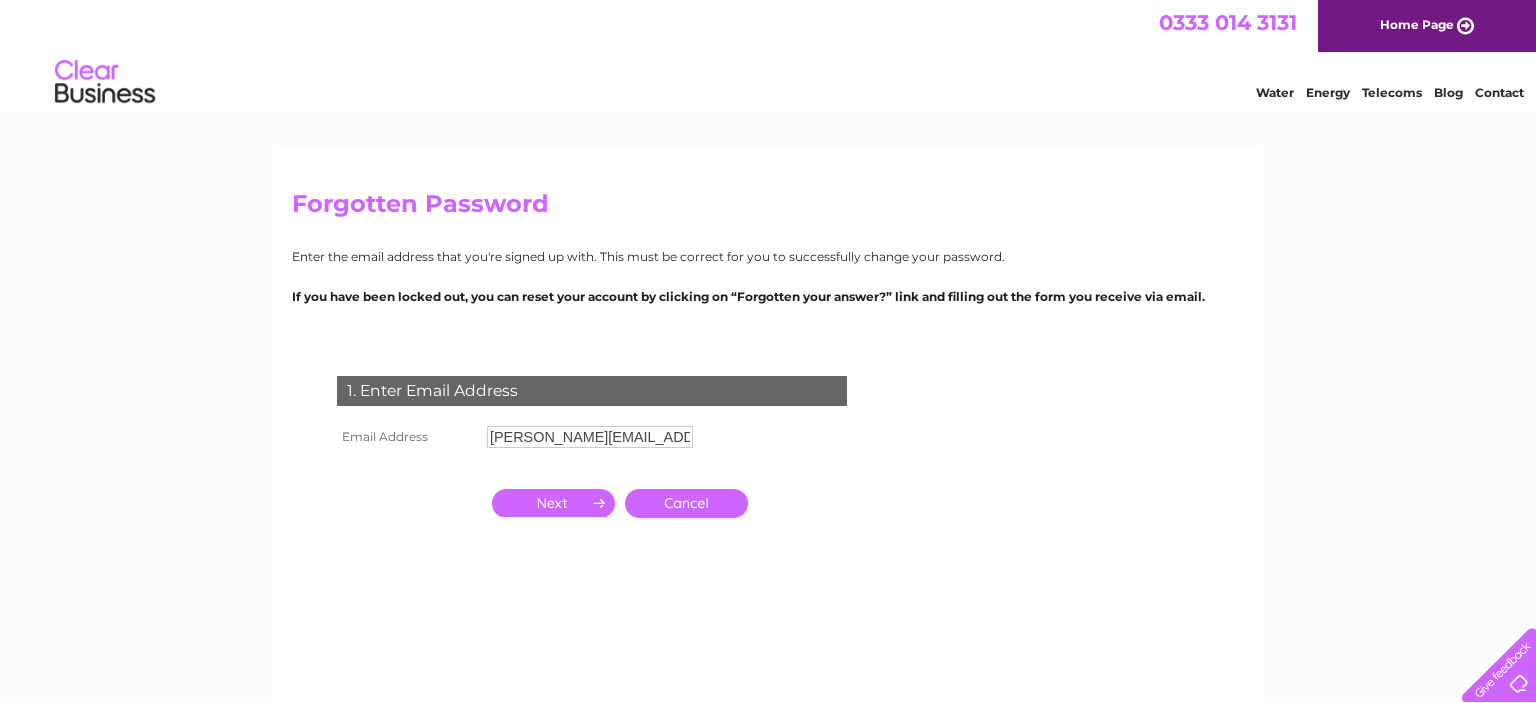 scroll, scrollTop: 0, scrollLeft: 0, axis: both 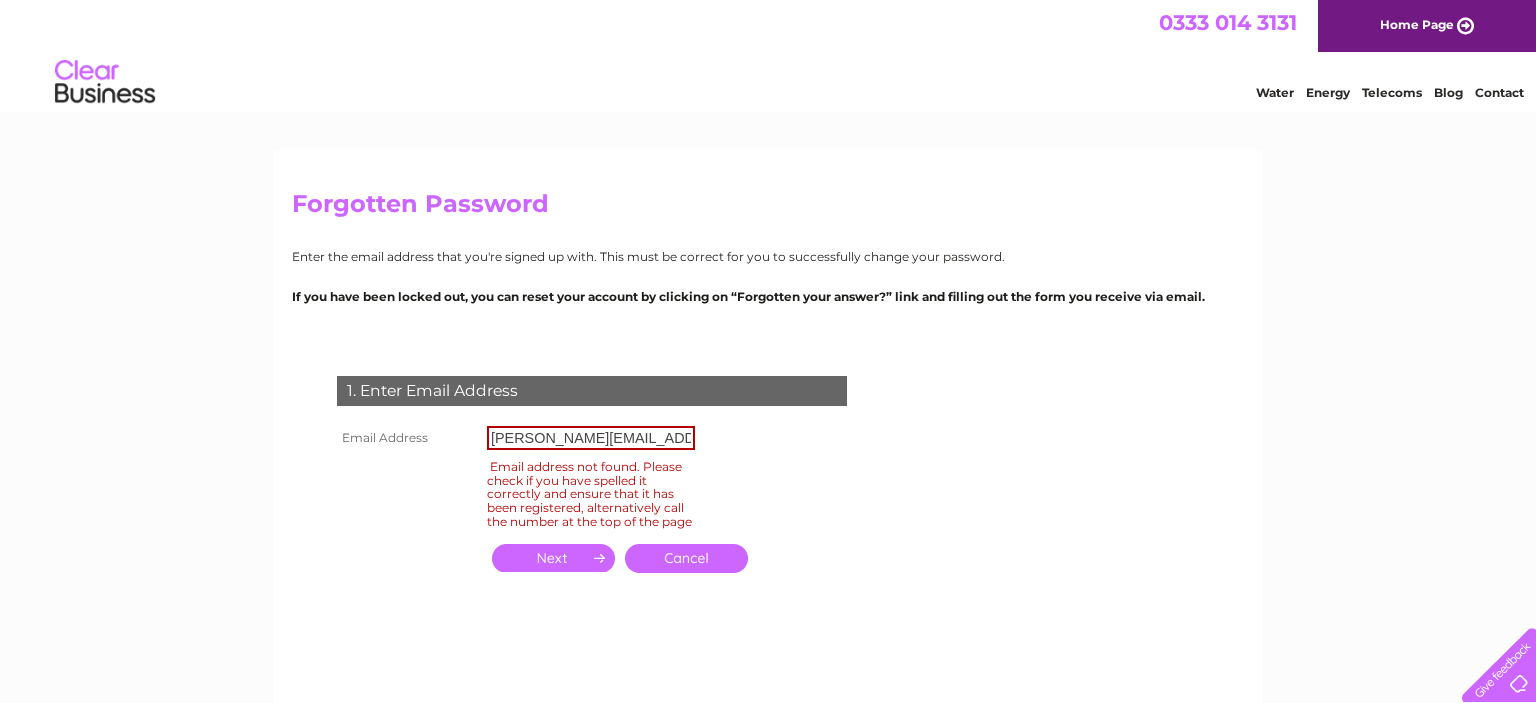 click on "Cancel" at bounding box center (686, 558) 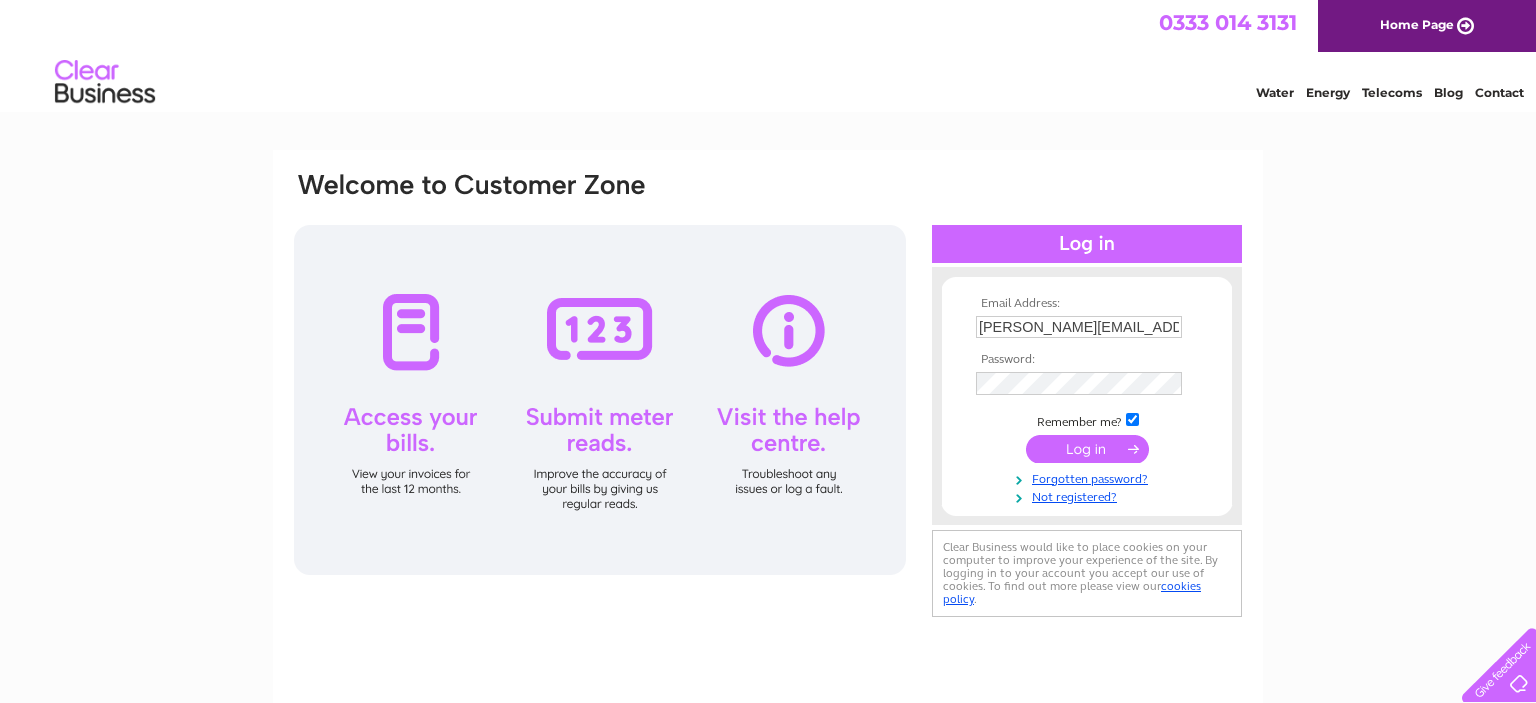 scroll, scrollTop: 0, scrollLeft: 0, axis: both 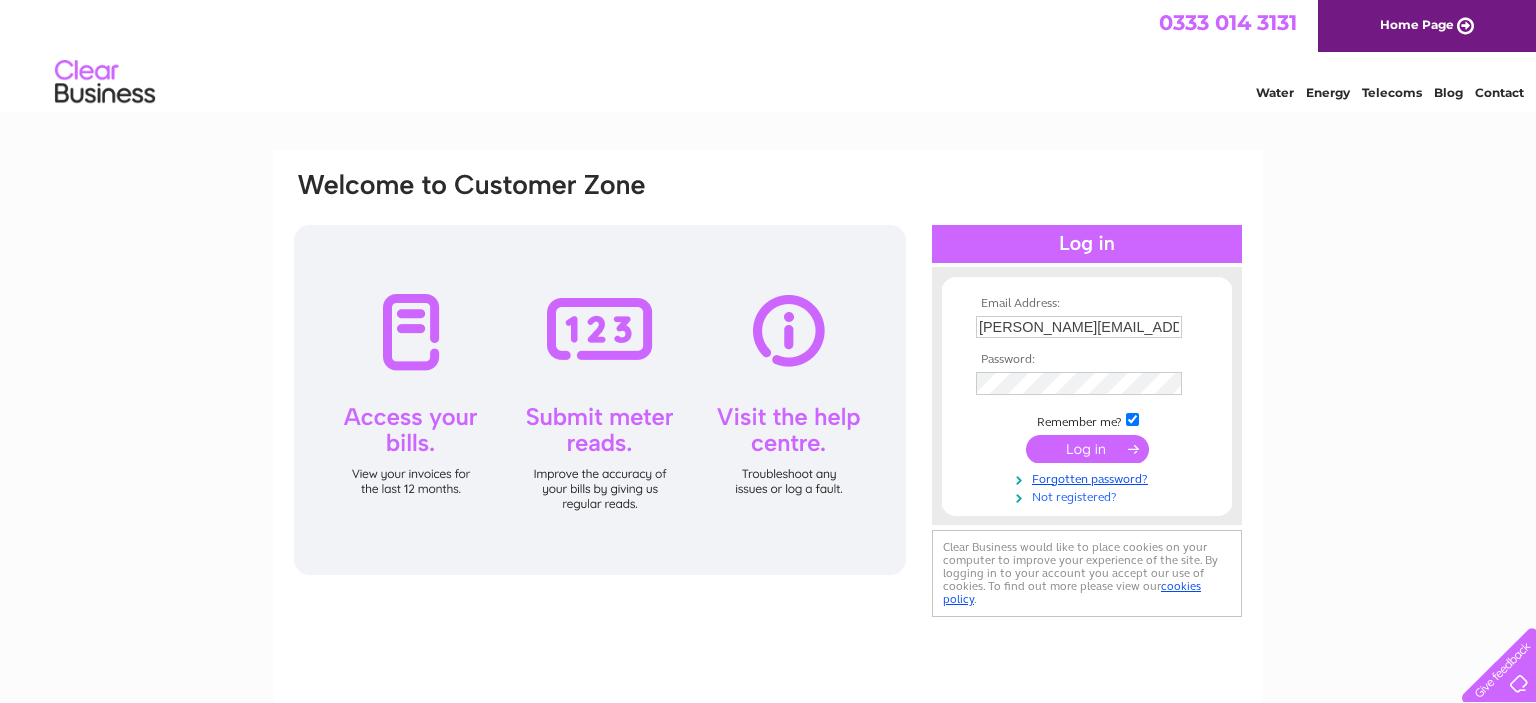 click on "Not registered?" at bounding box center (1089, 495) 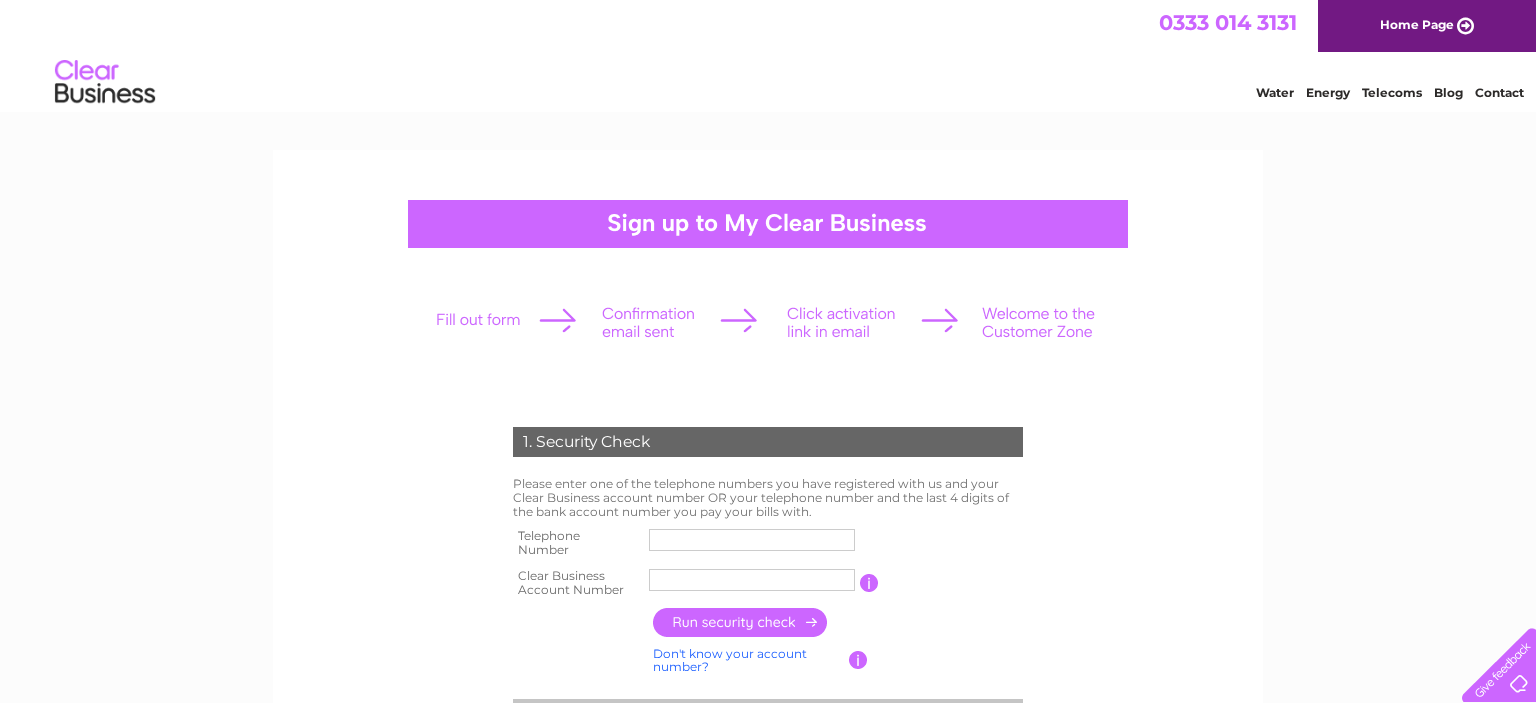 scroll, scrollTop: 0, scrollLeft: 0, axis: both 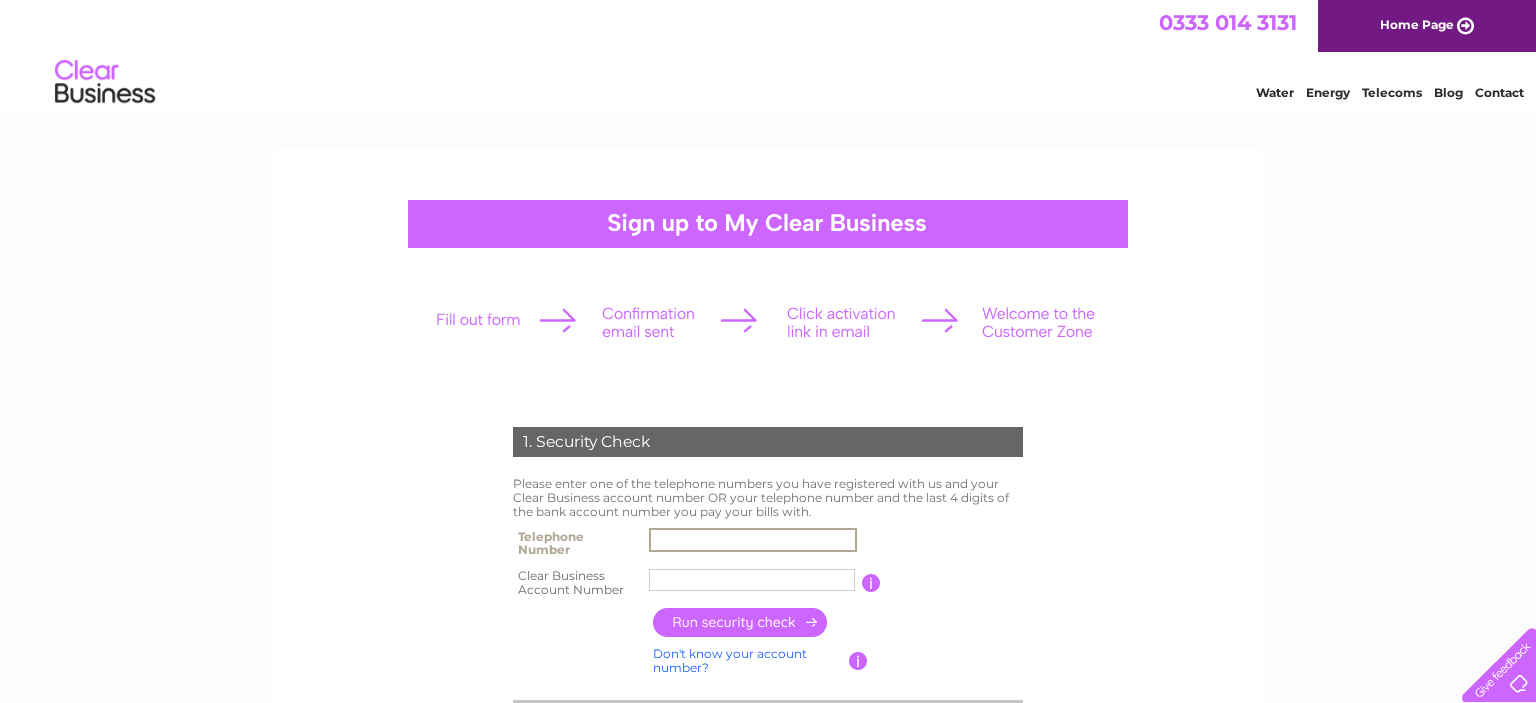 click at bounding box center [753, 540] 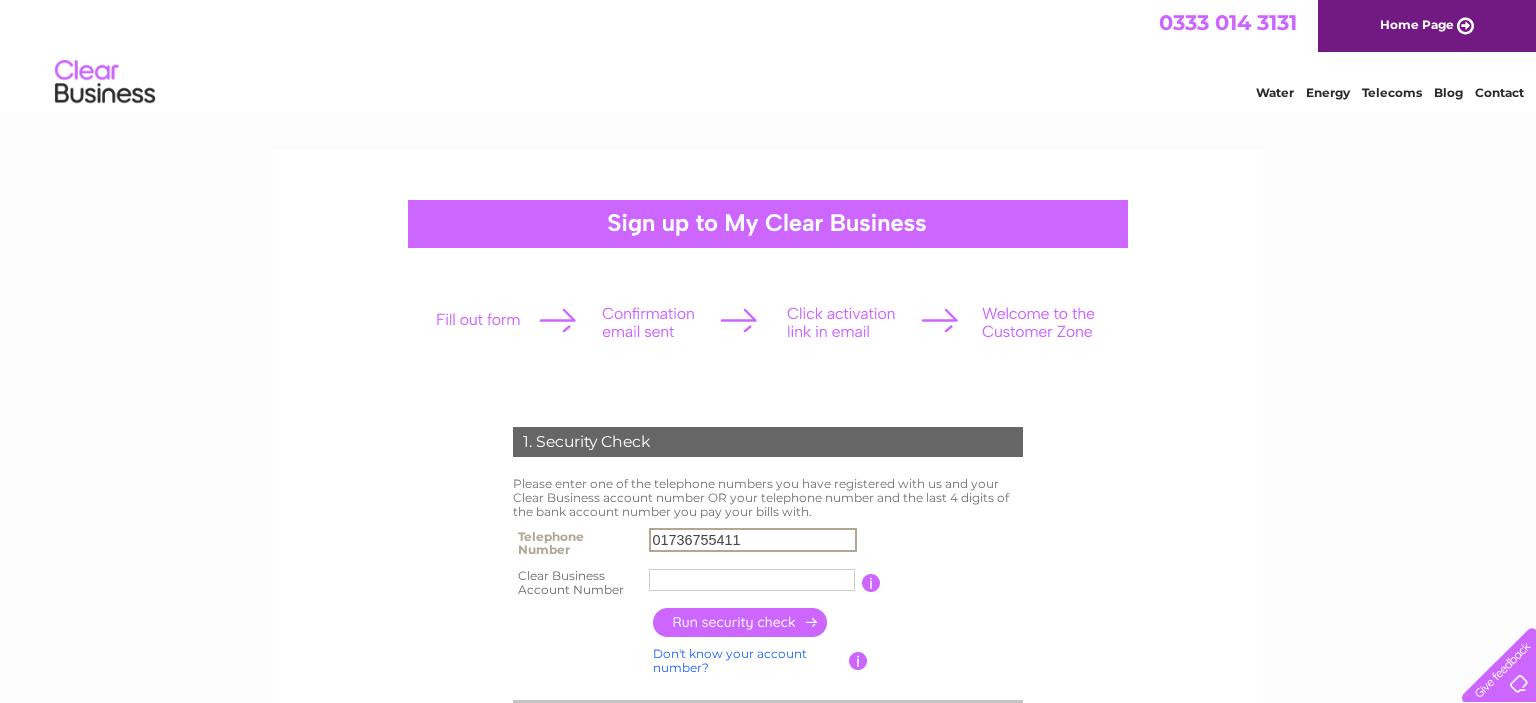 type on "01736755411" 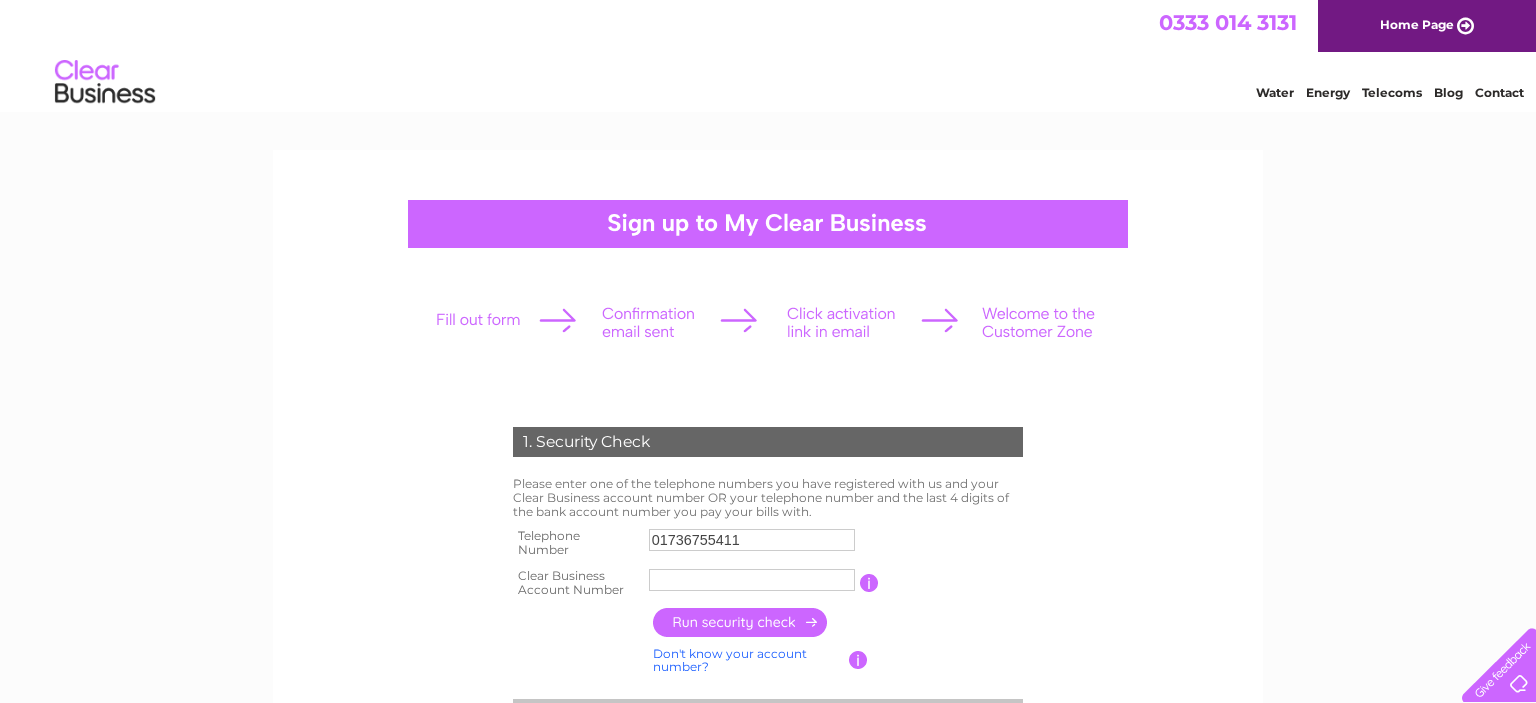 click on "Don't know your account number?" at bounding box center (730, 660) 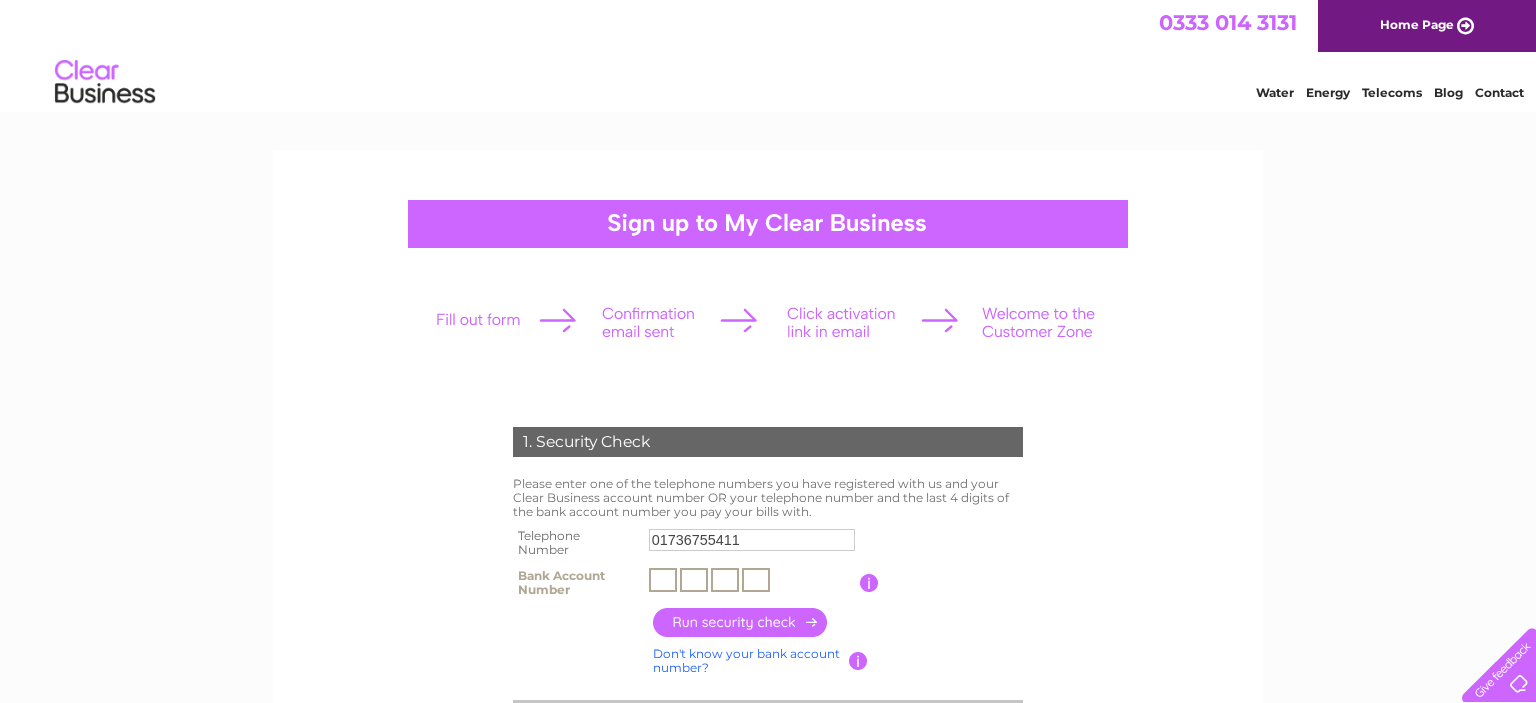 click at bounding box center [663, 580] 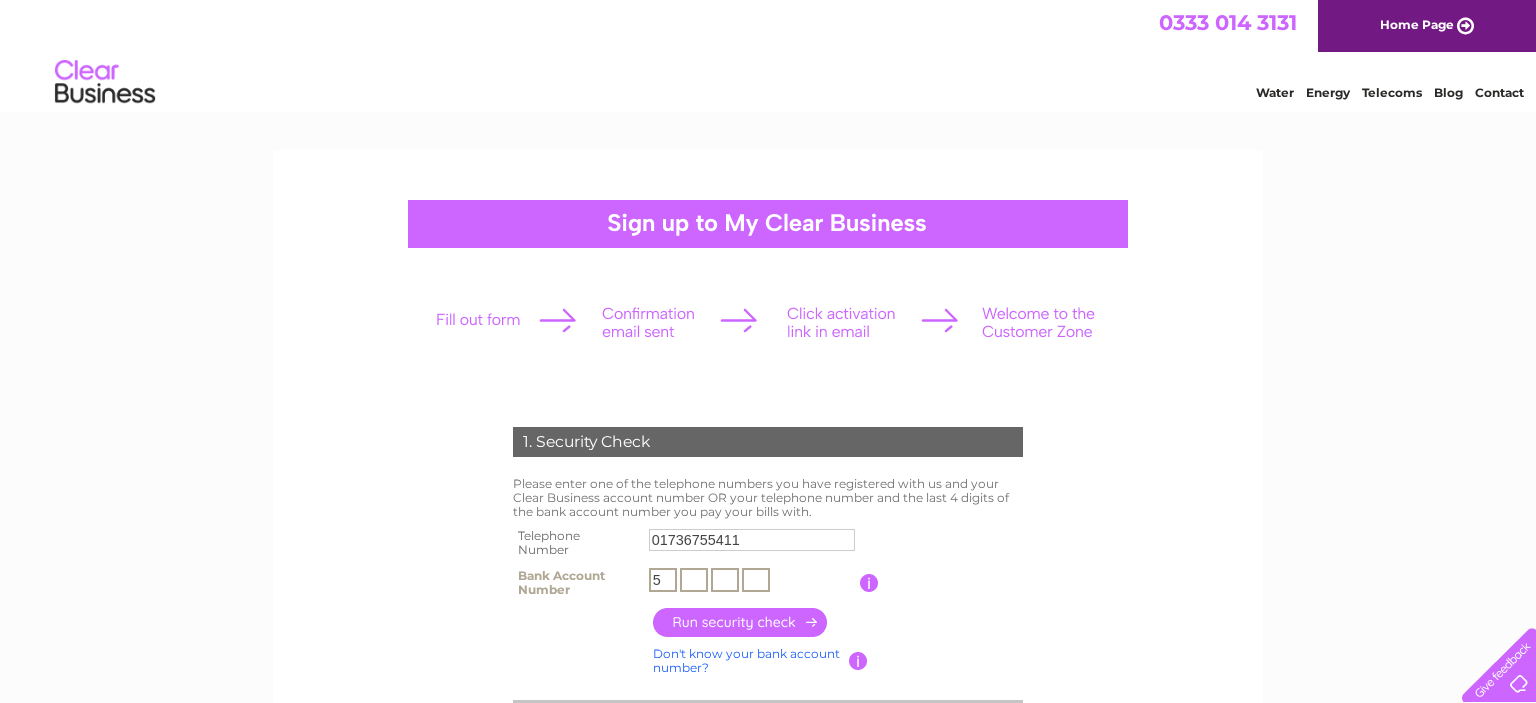 type on "5" 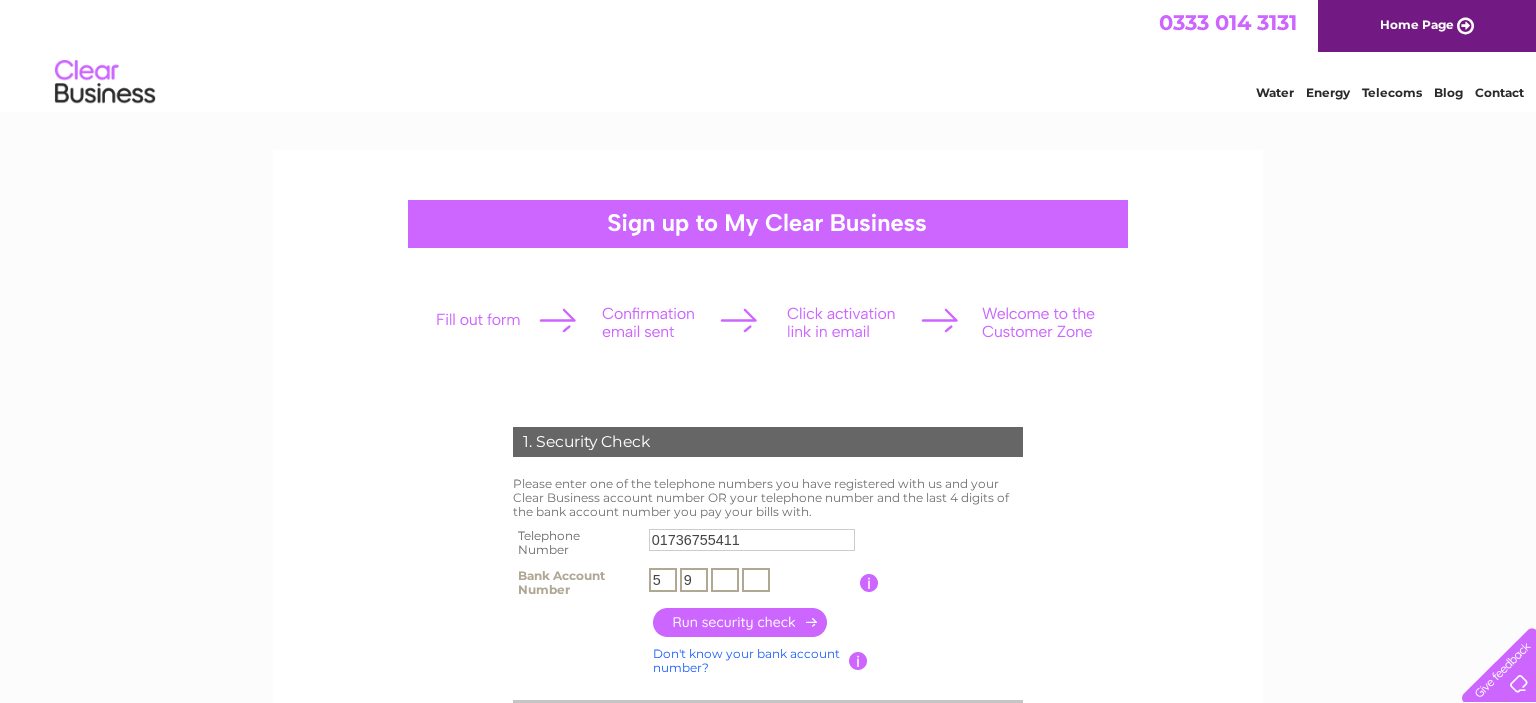type on "9" 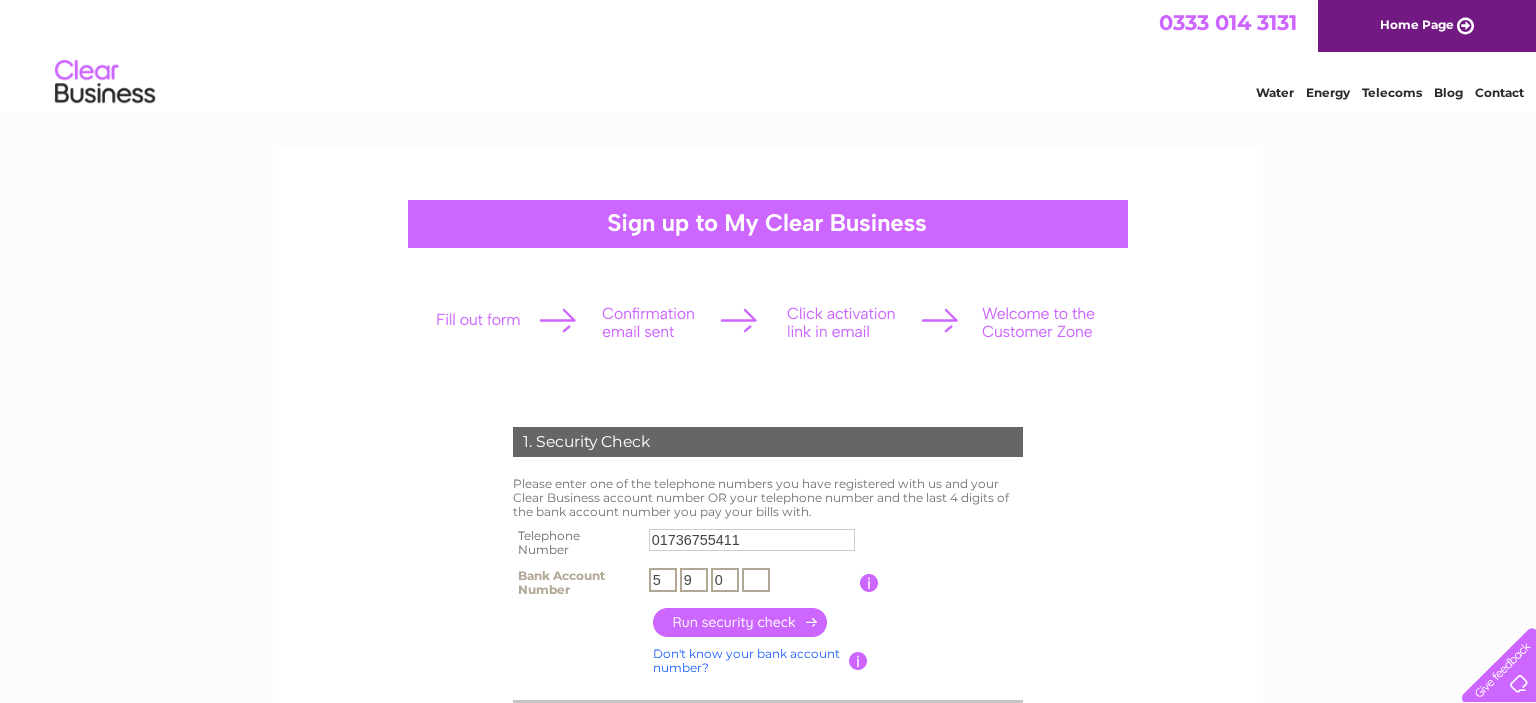 type on "0" 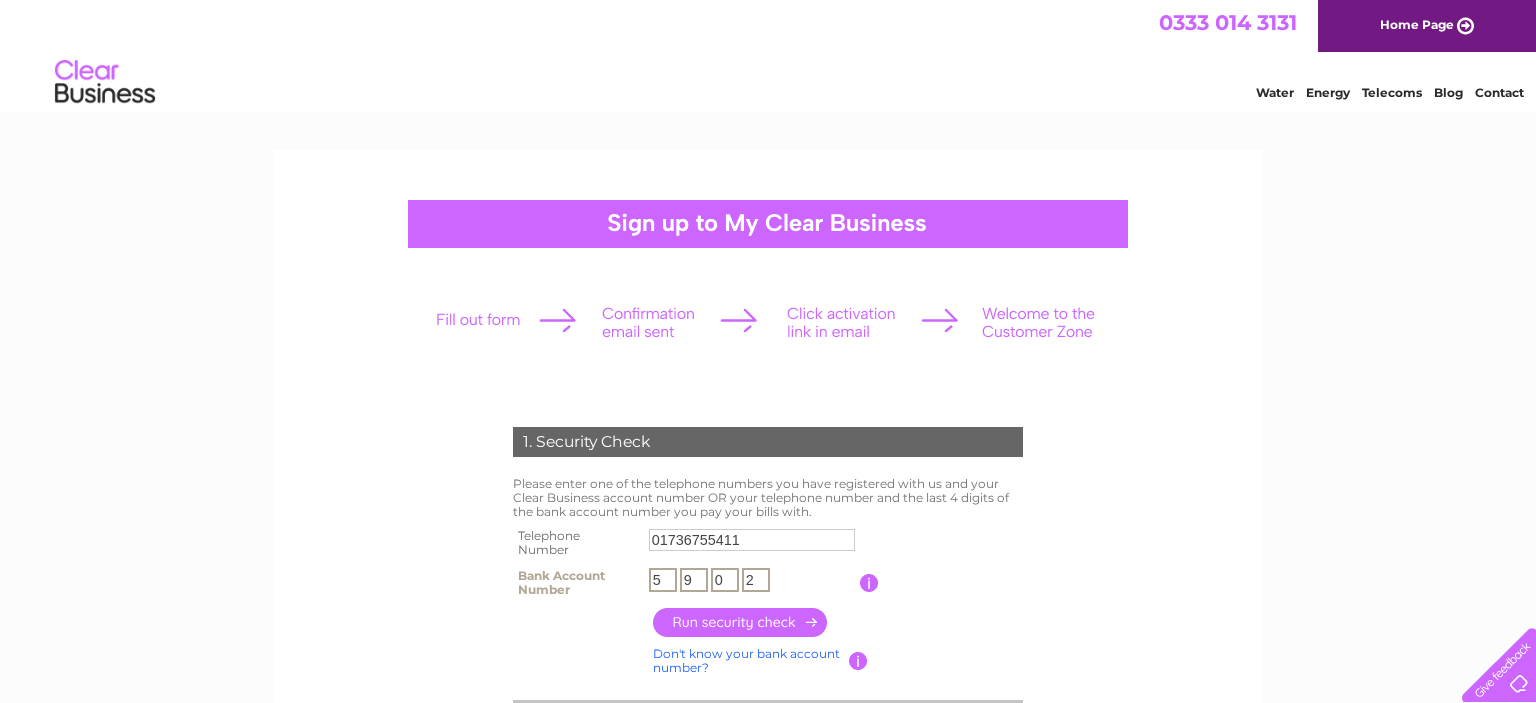 type on "2" 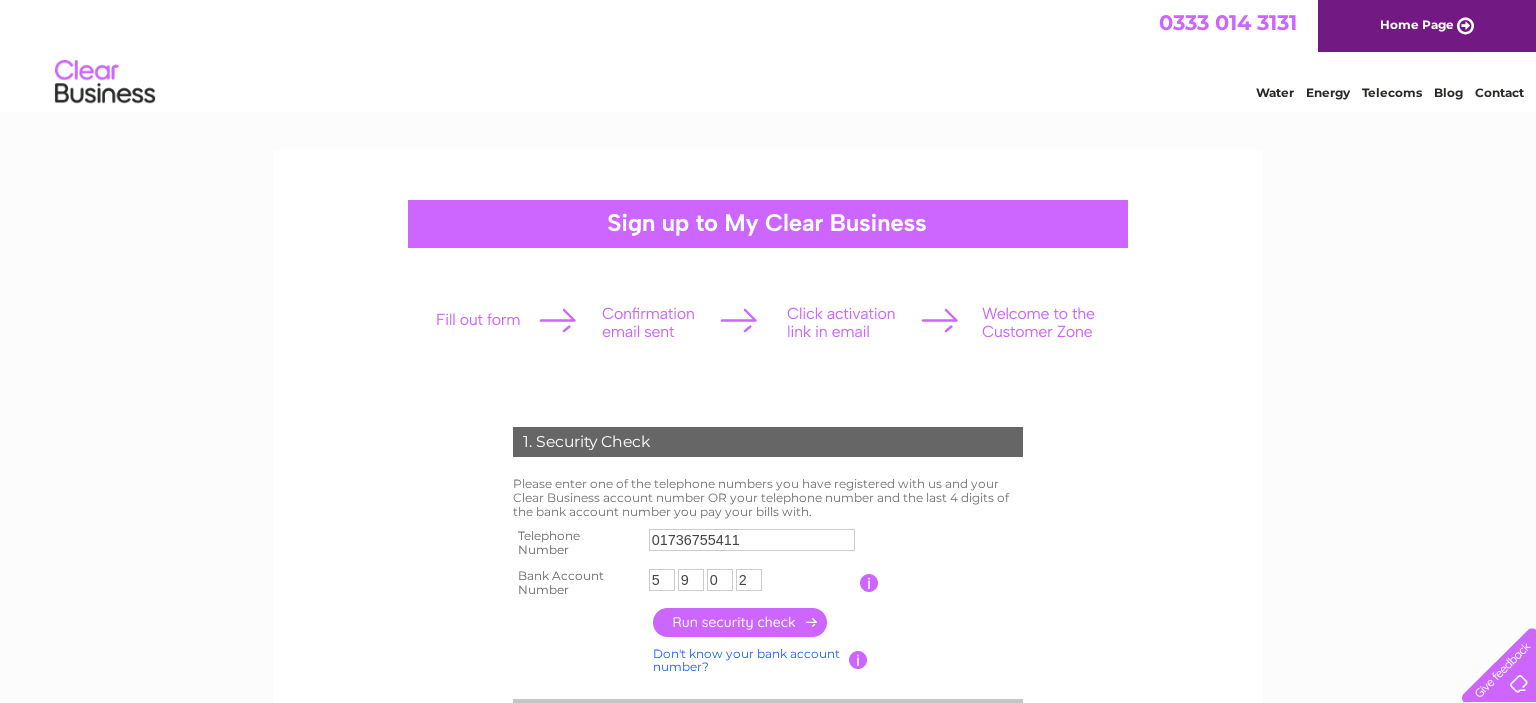 click at bounding box center [741, 622] 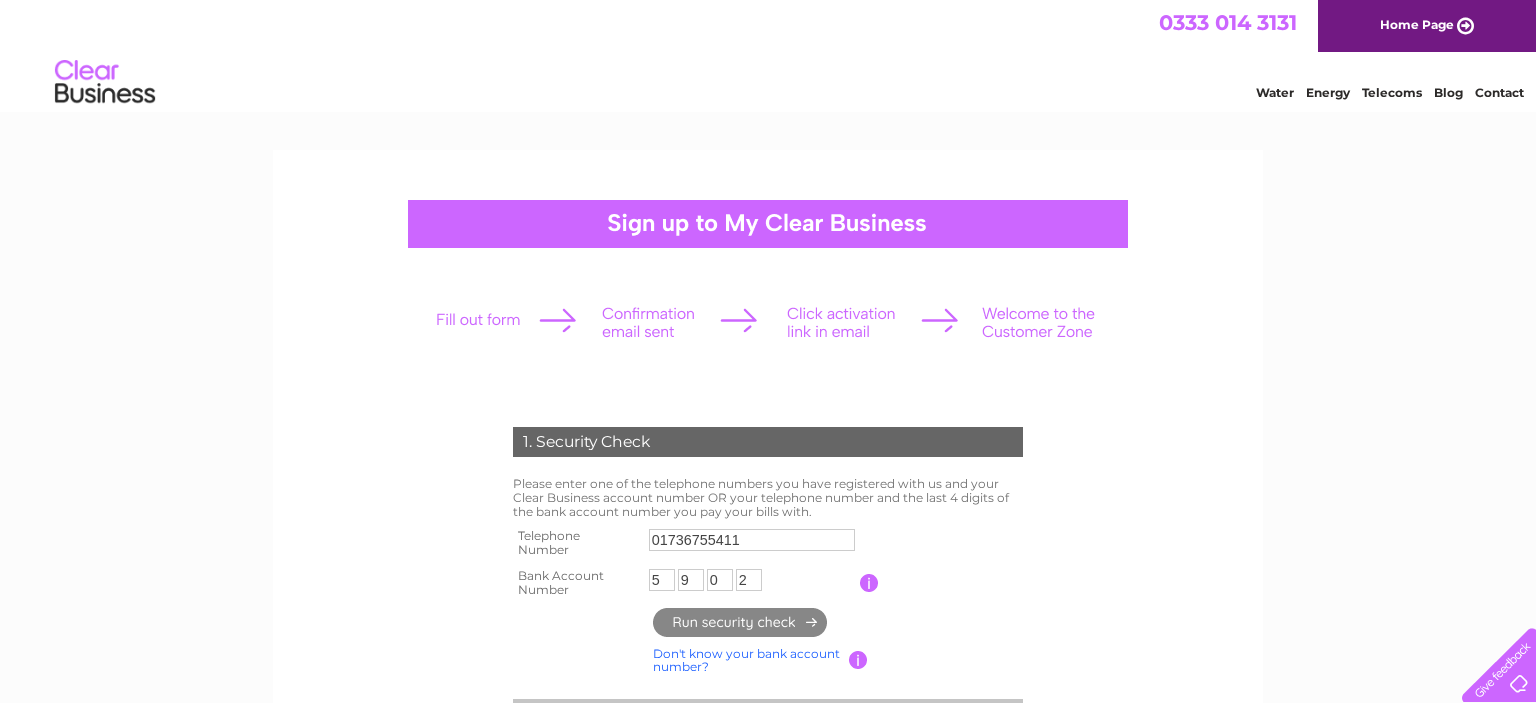 type on "**********" 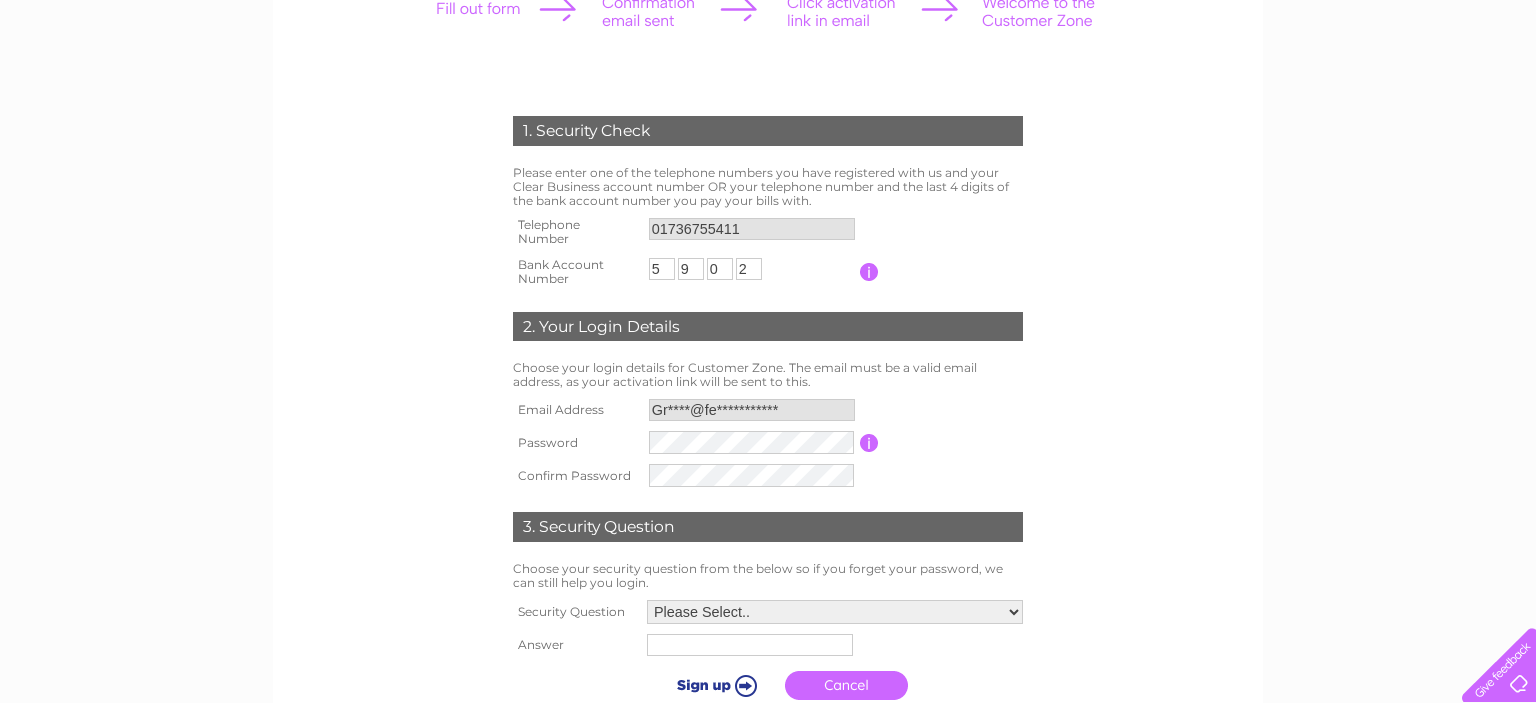 scroll, scrollTop: 316, scrollLeft: 0, axis: vertical 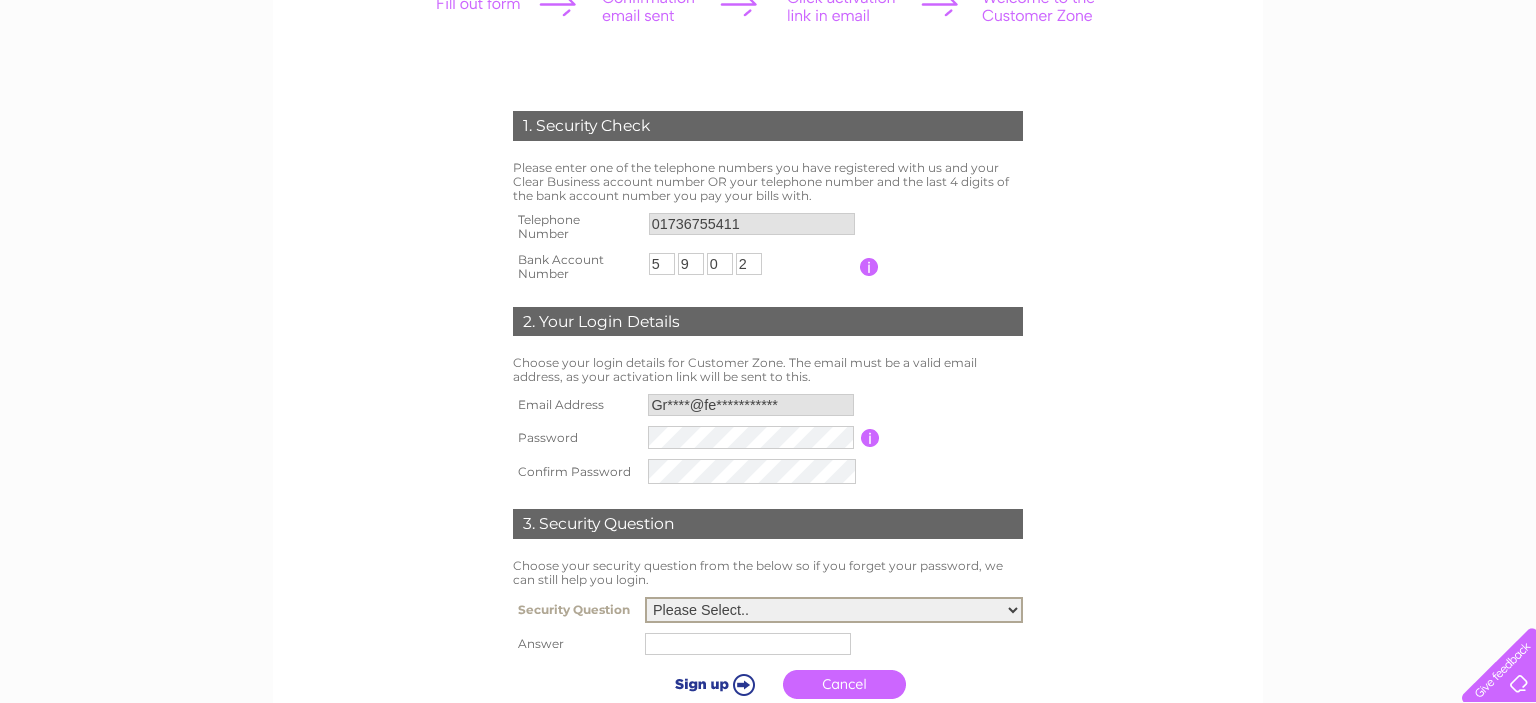 click on "Please Select..
In what town or city was your first job?
In what town or city did you meet your spouse/partner?
In what town or city did your mother and father meet?
What street did you live on as a child?
What was the name of your first pet?
Who was your childhood hero?" at bounding box center (834, 610) 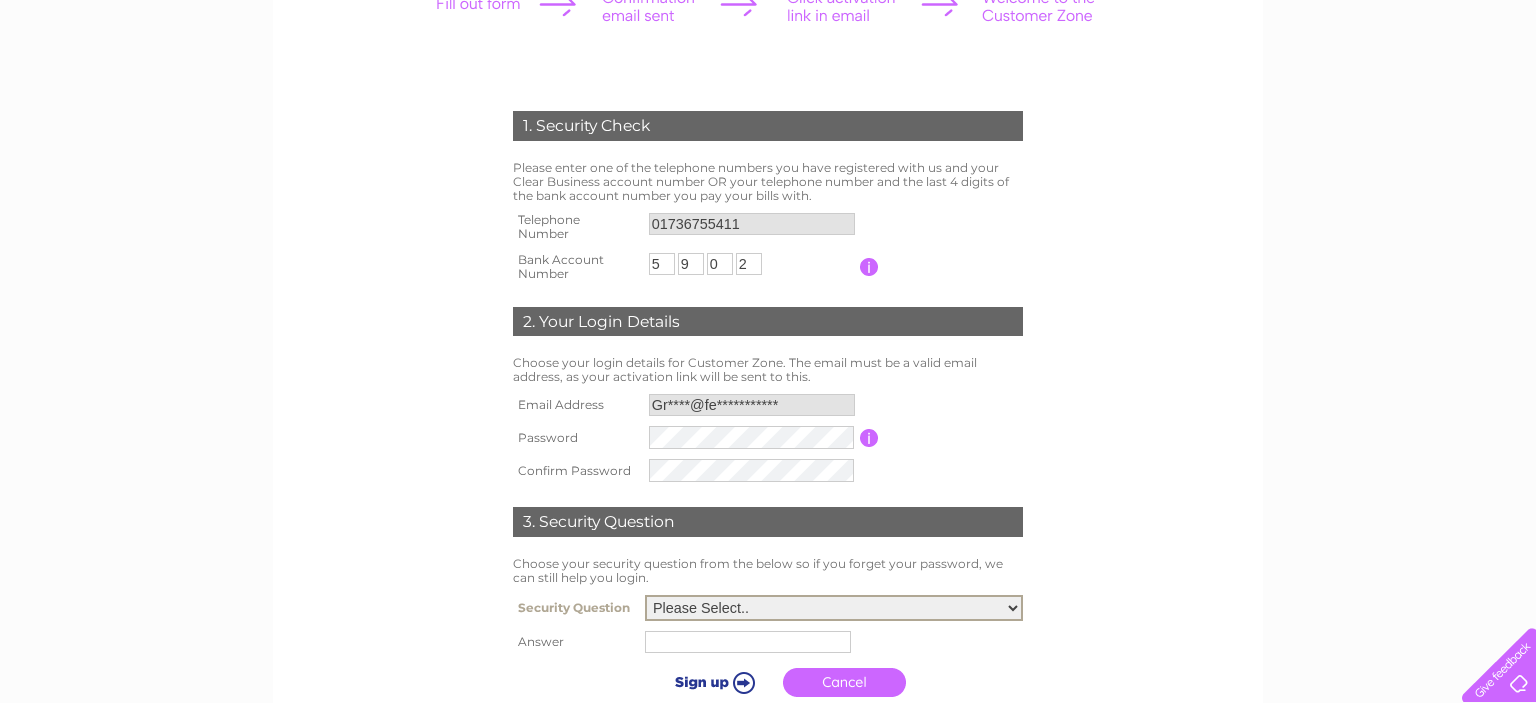 select on "1" 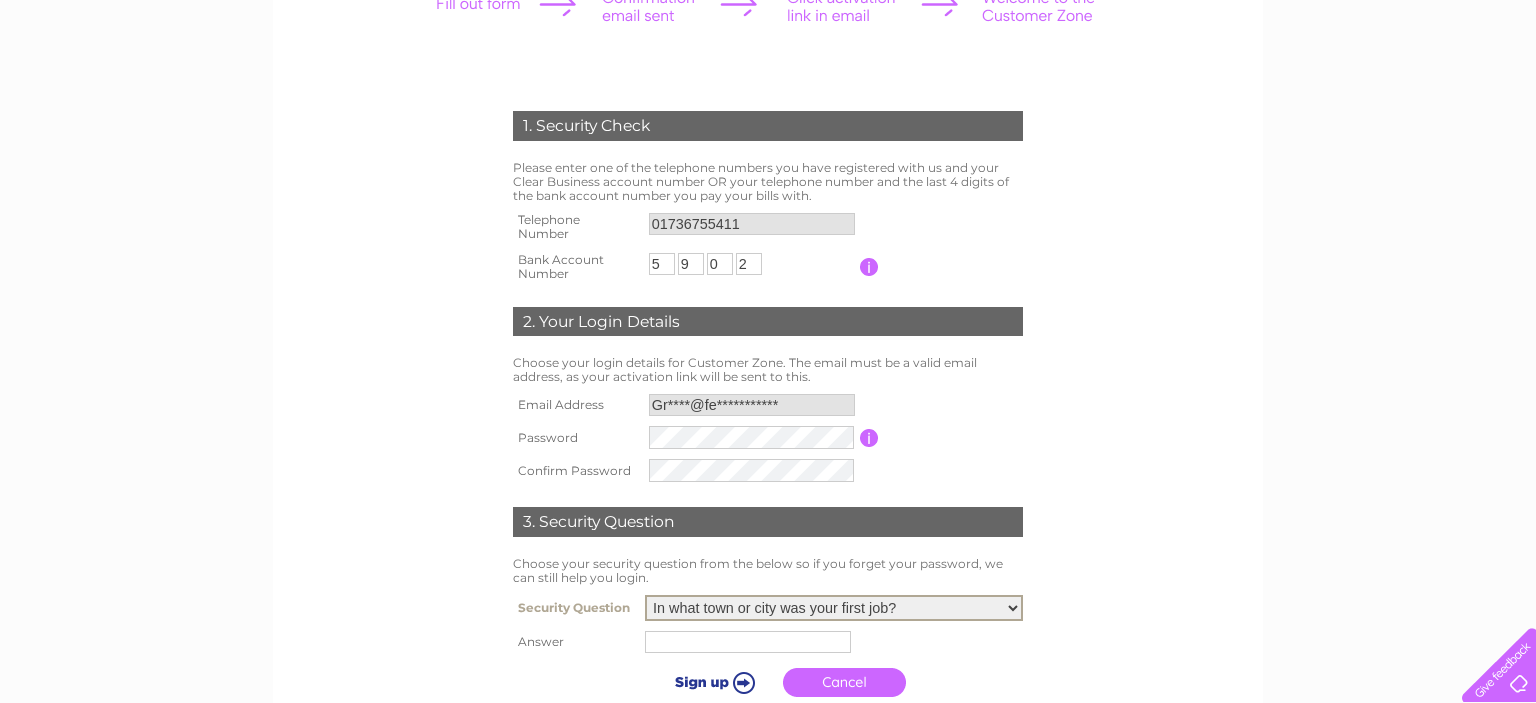 click on "In what town or city was your first job?" at bounding box center [0, 0] 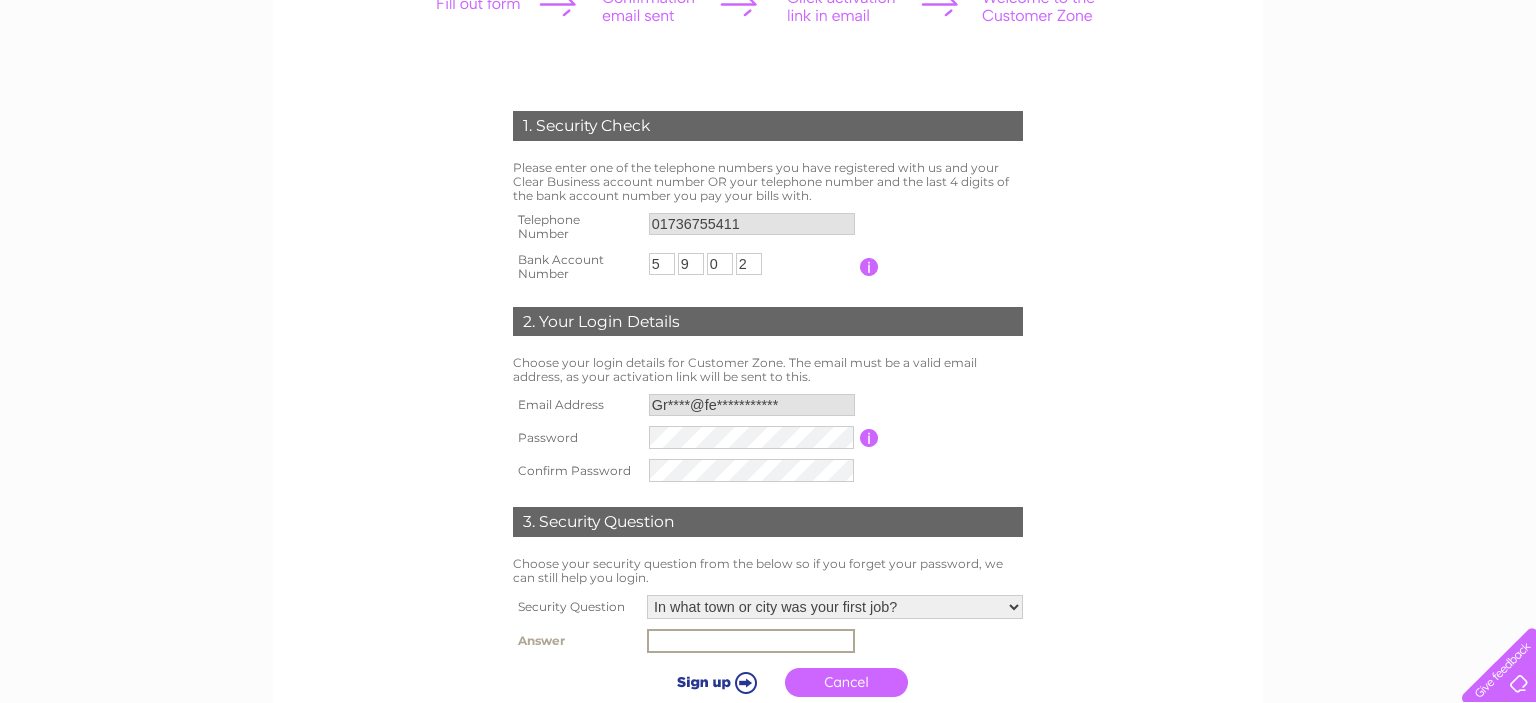 click at bounding box center (751, 641) 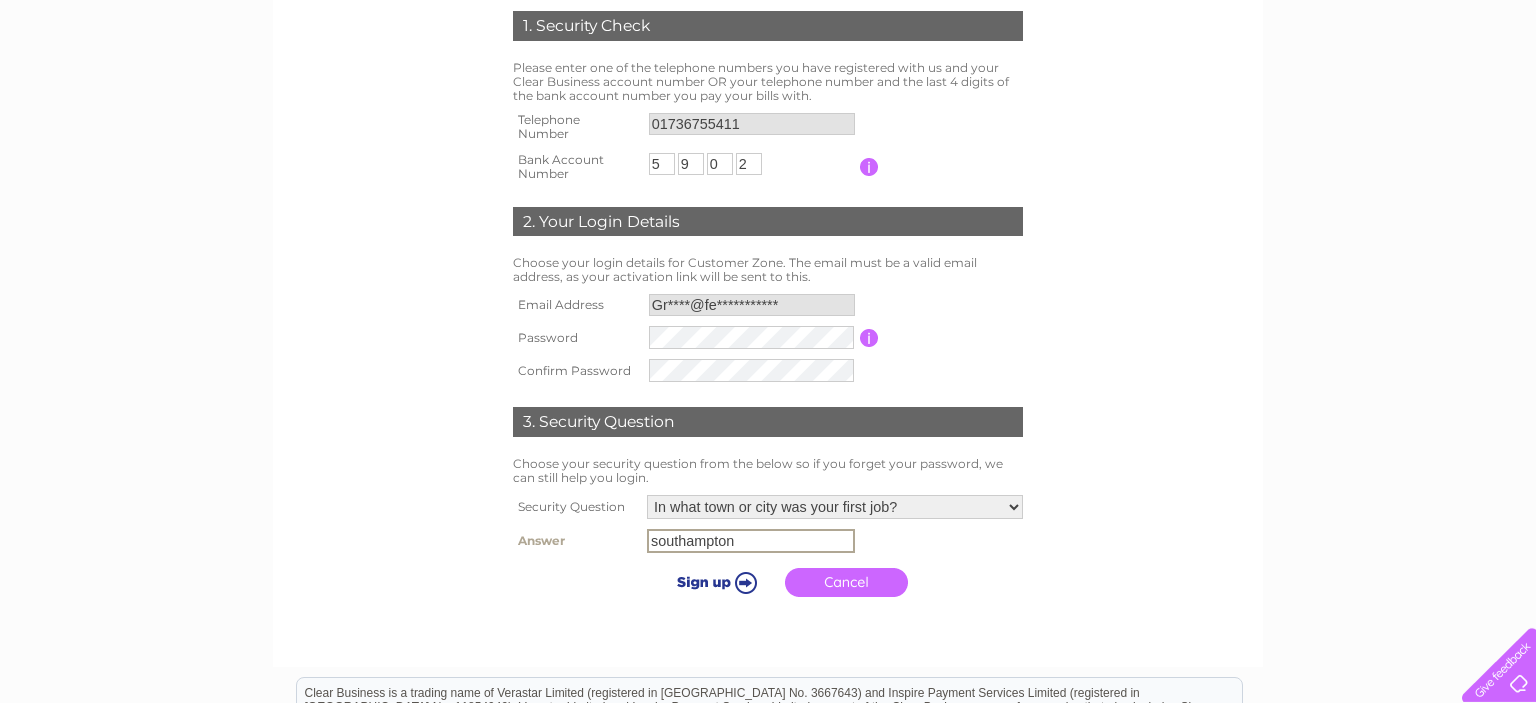 scroll, scrollTop: 422, scrollLeft: 0, axis: vertical 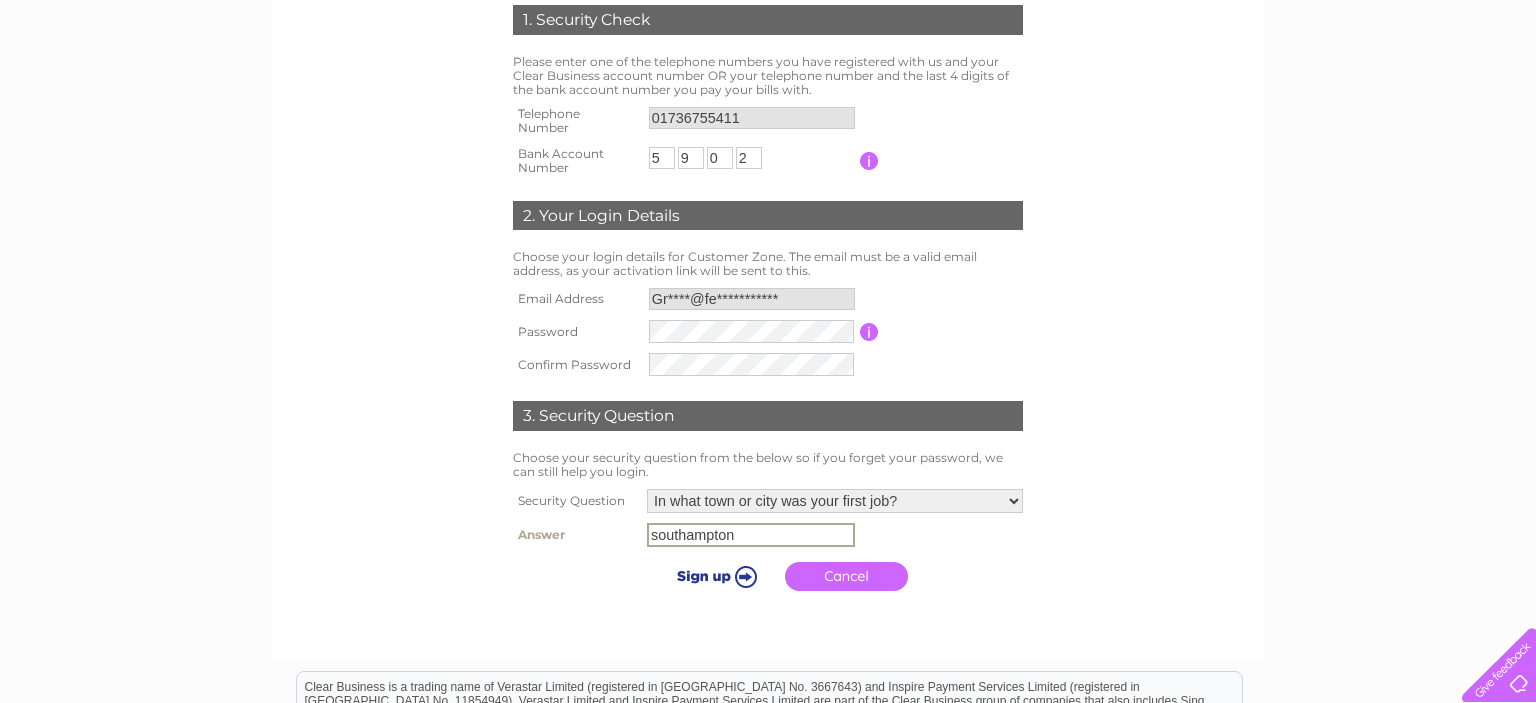 type on "southampton" 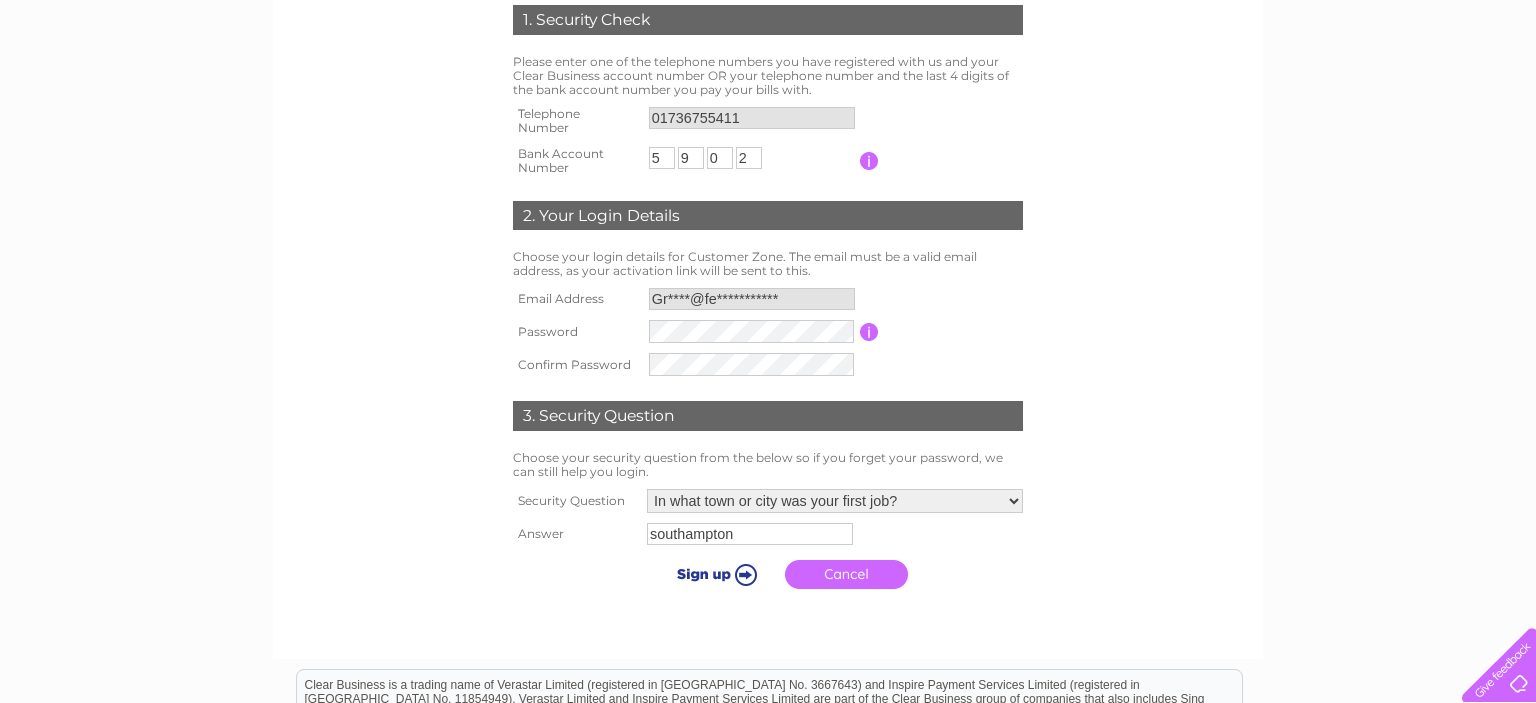 click at bounding box center [713, 574] 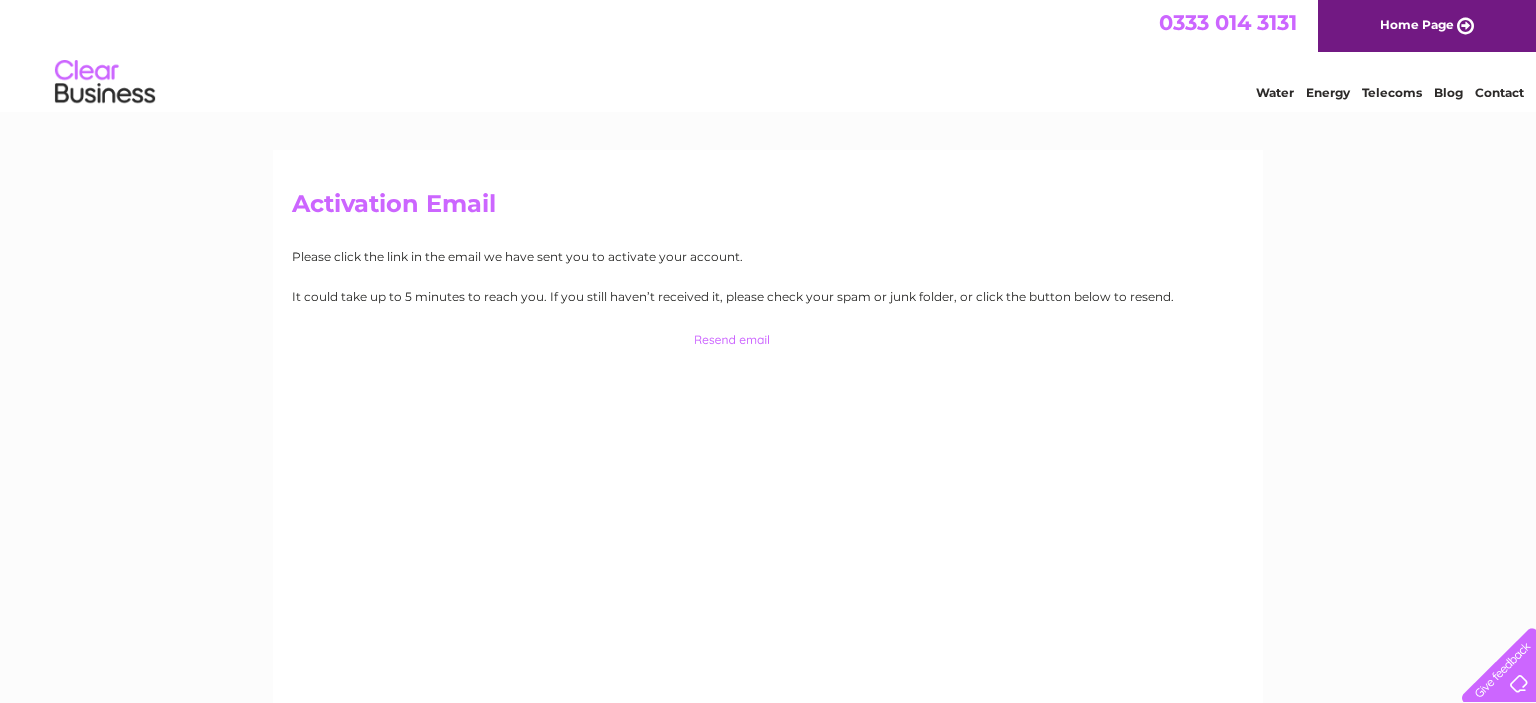 scroll, scrollTop: 0, scrollLeft: 0, axis: both 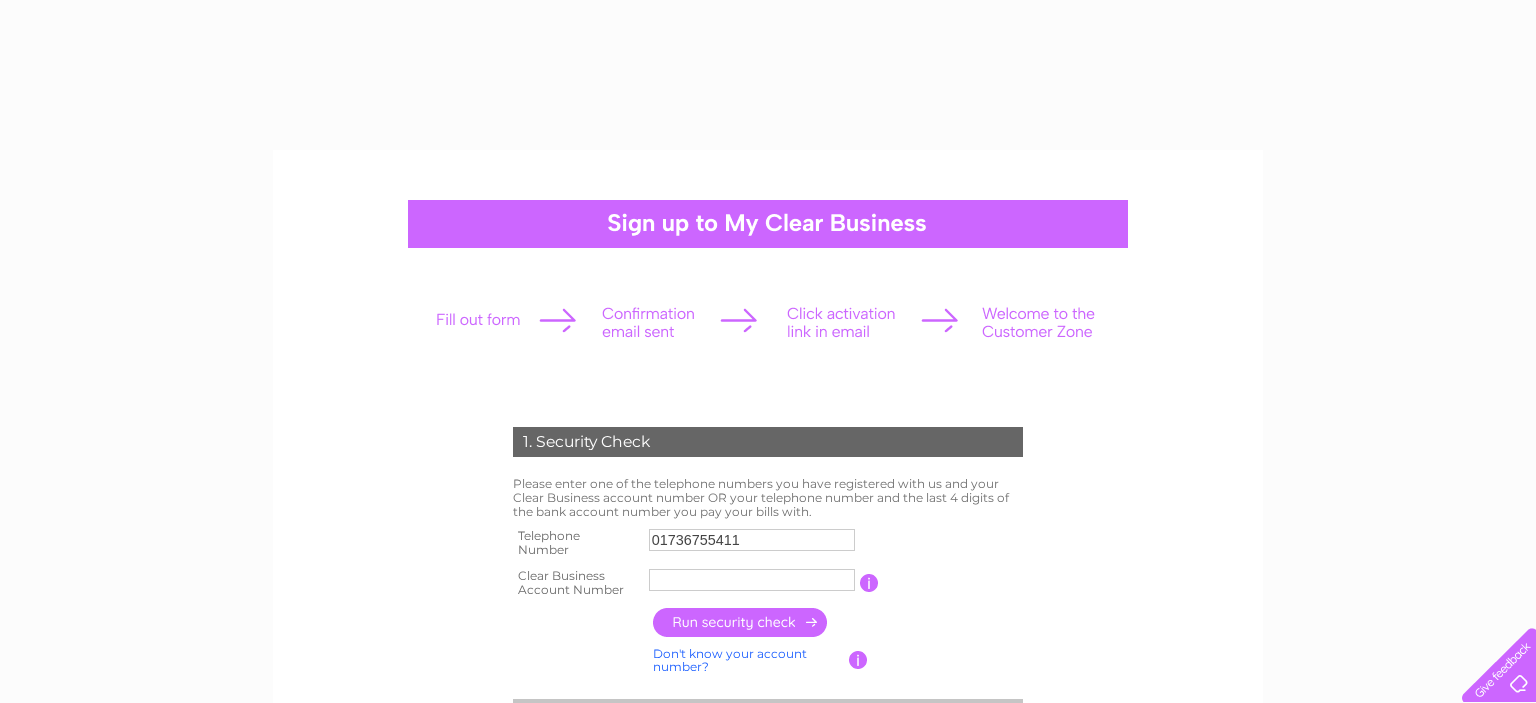 select on "1" 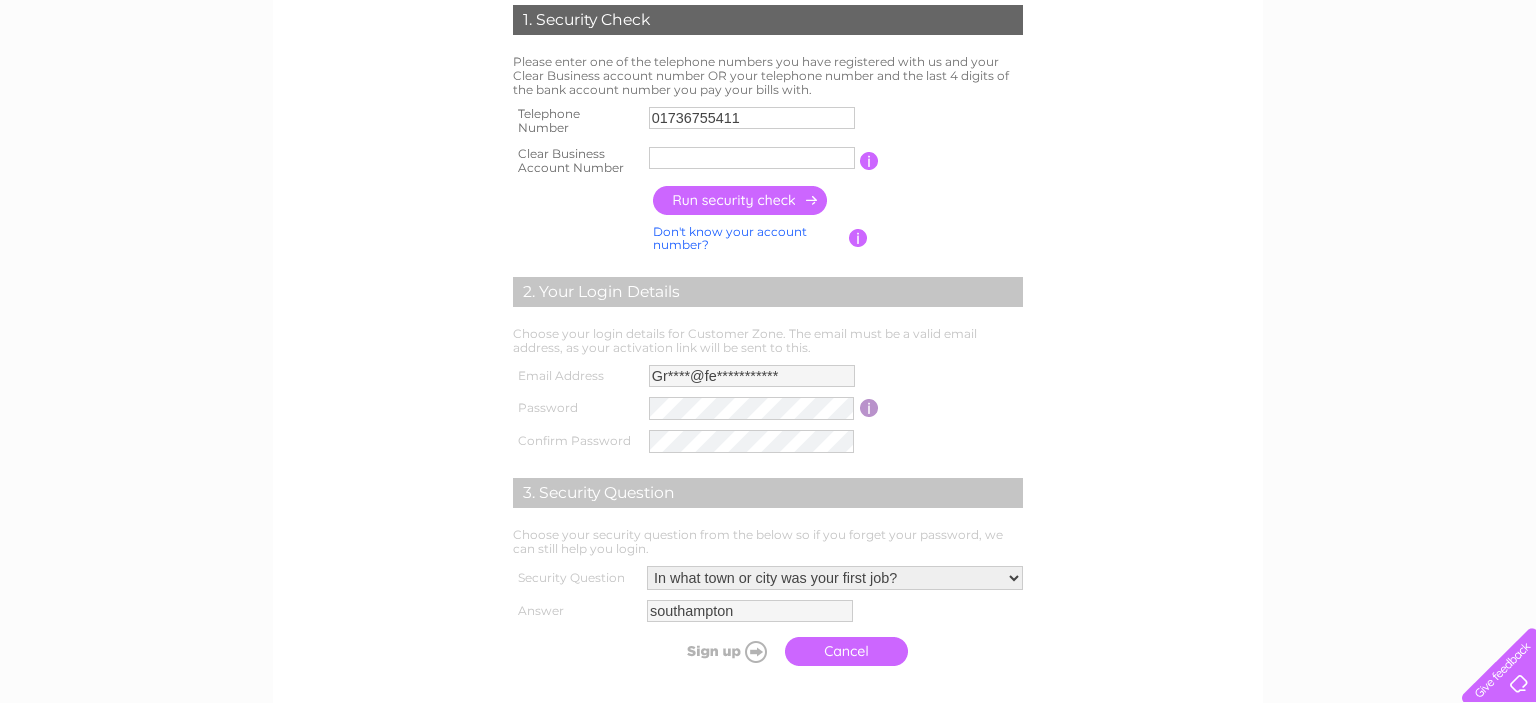 scroll, scrollTop: 0, scrollLeft: 0, axis: both 